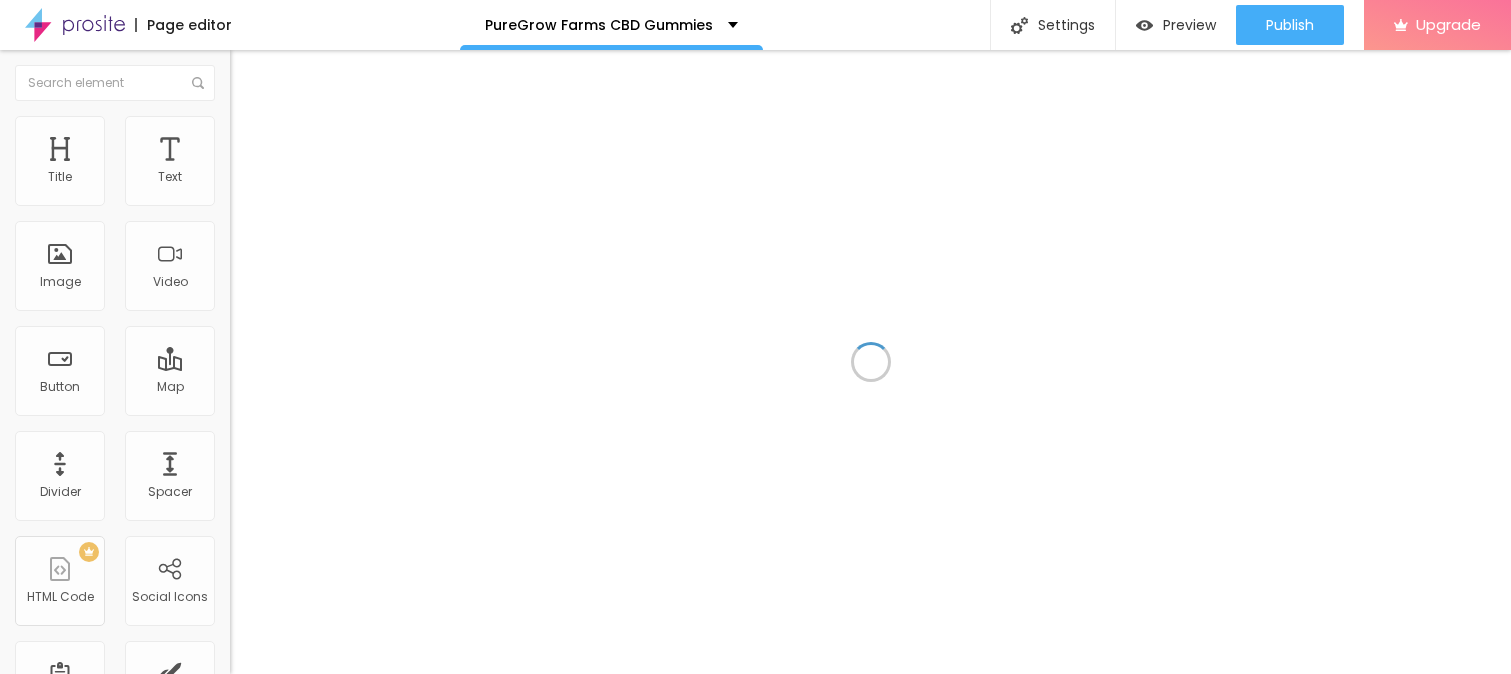 scroll, scrollTop: 0, scrollLeft: 0, axis: both 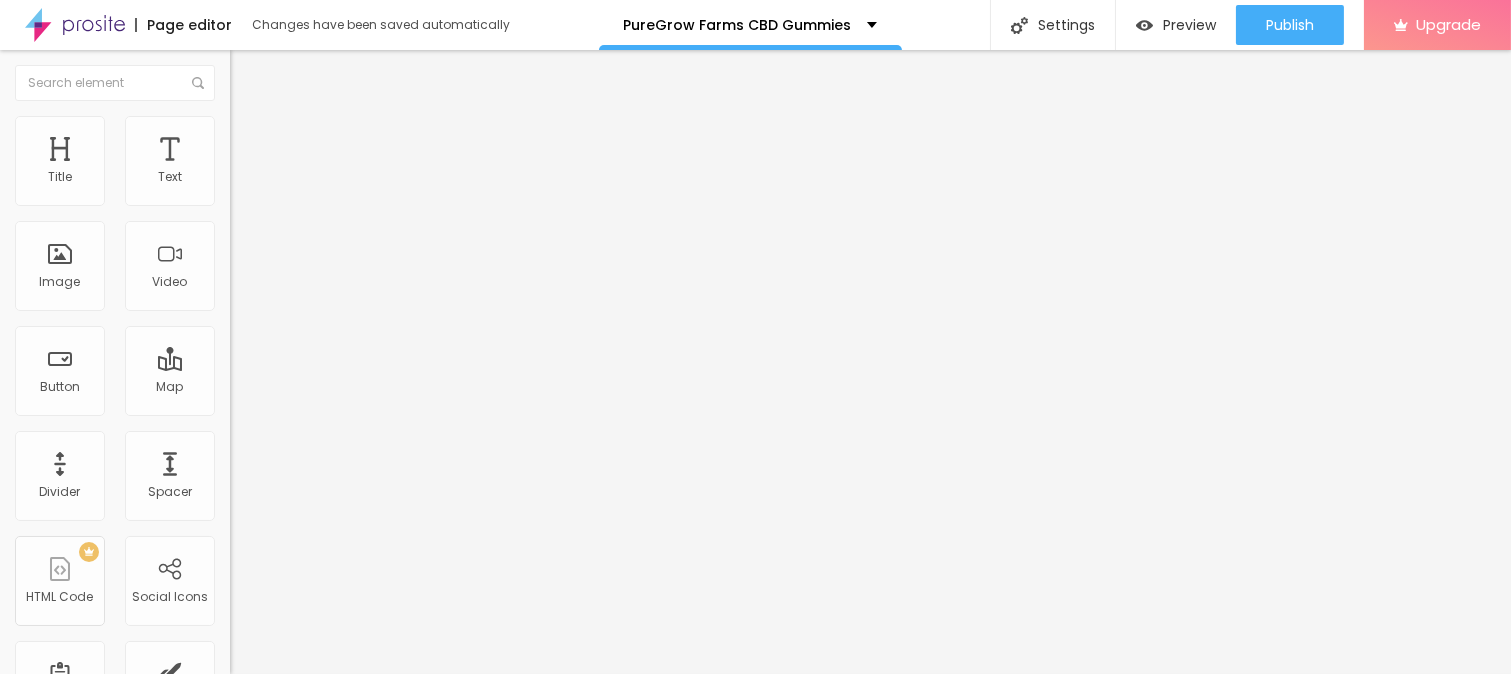 drag, startPoint x: 125, startPoint y: 267, endPoint x: 130, endPoint y: 285, distance: 18.681541 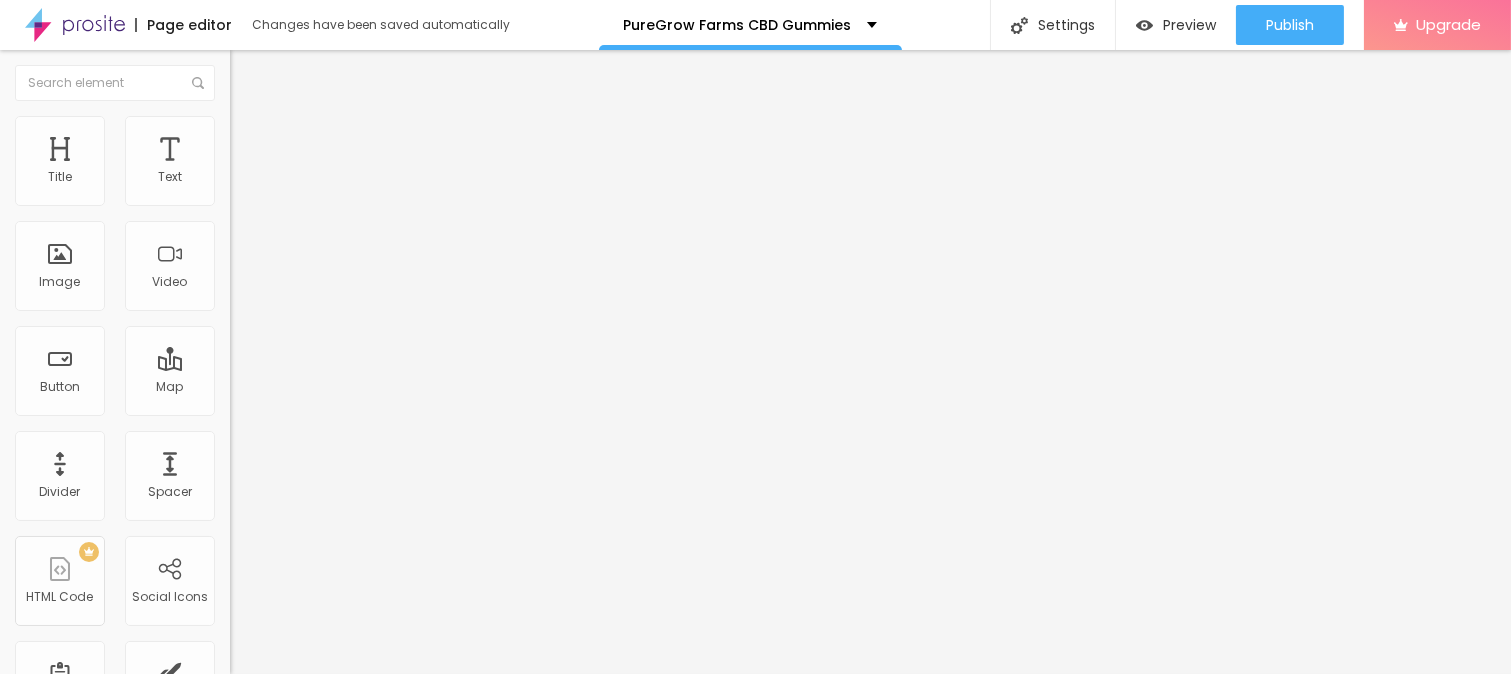 click at bounding box center [755, 695] 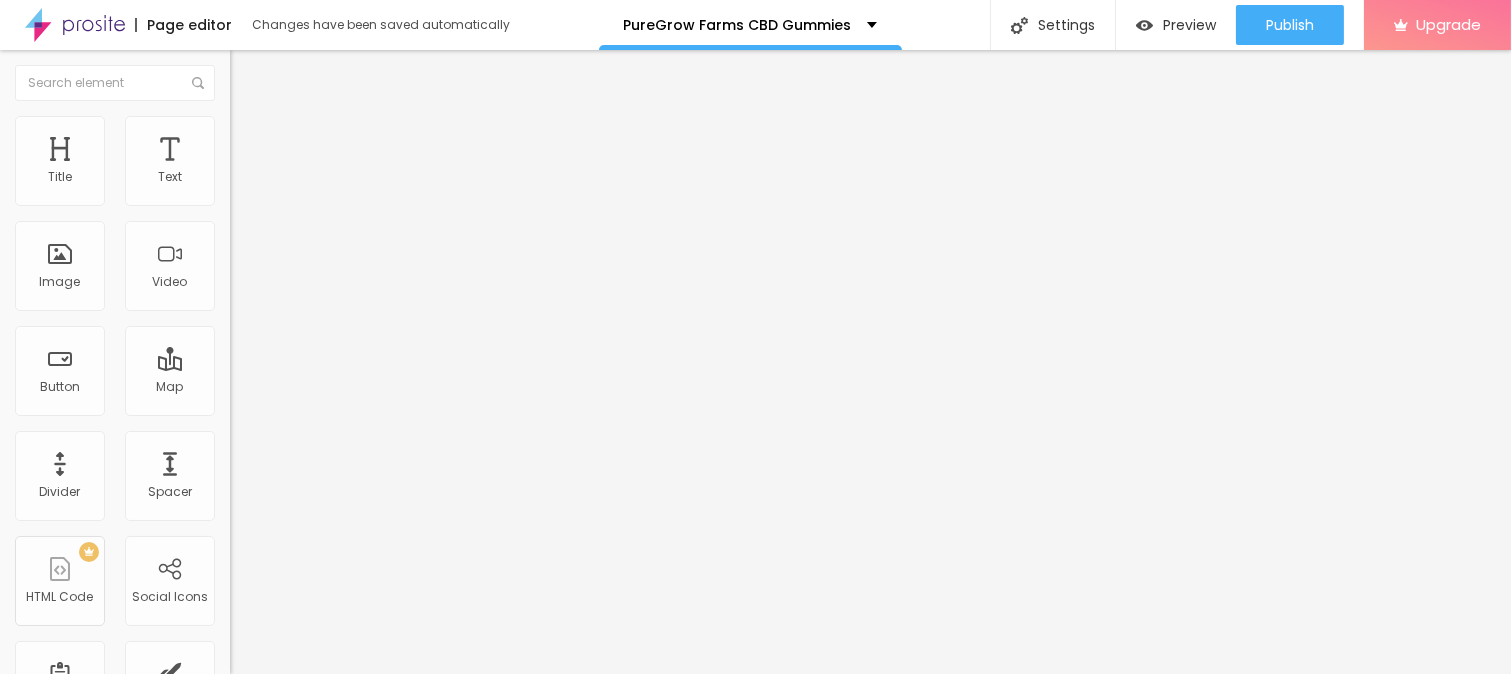 click on "Add image" at bounding box center (271, 163) 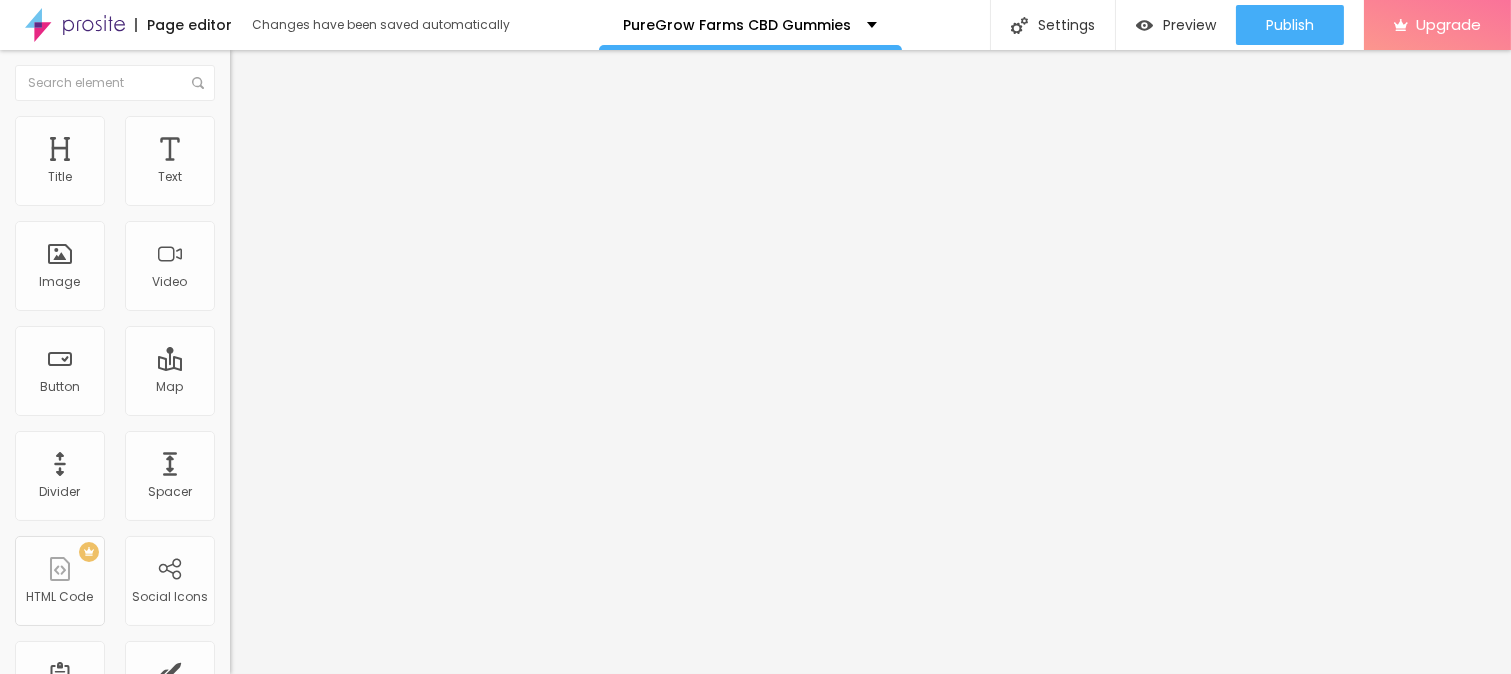 click on "Upload" at bounding box center (66, 919) 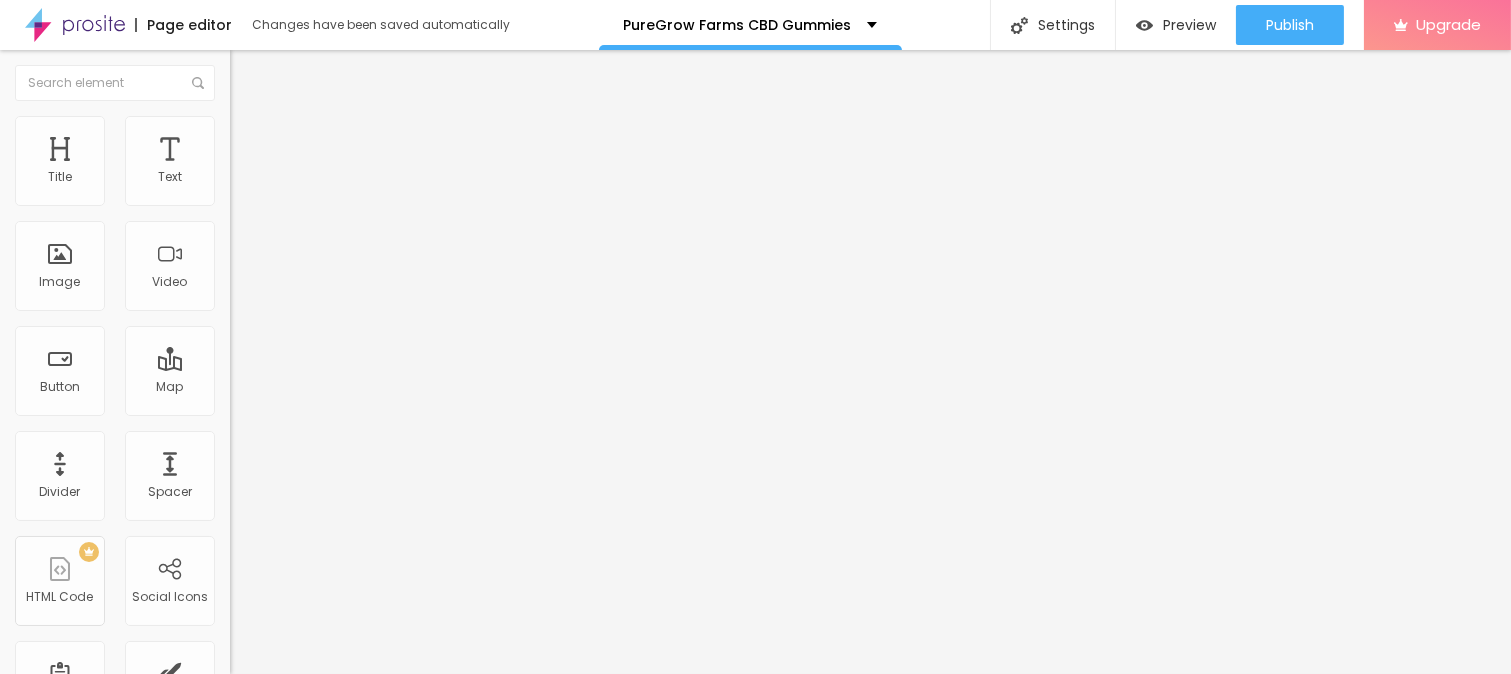 click on "https://" at bounding box center (350, 400) 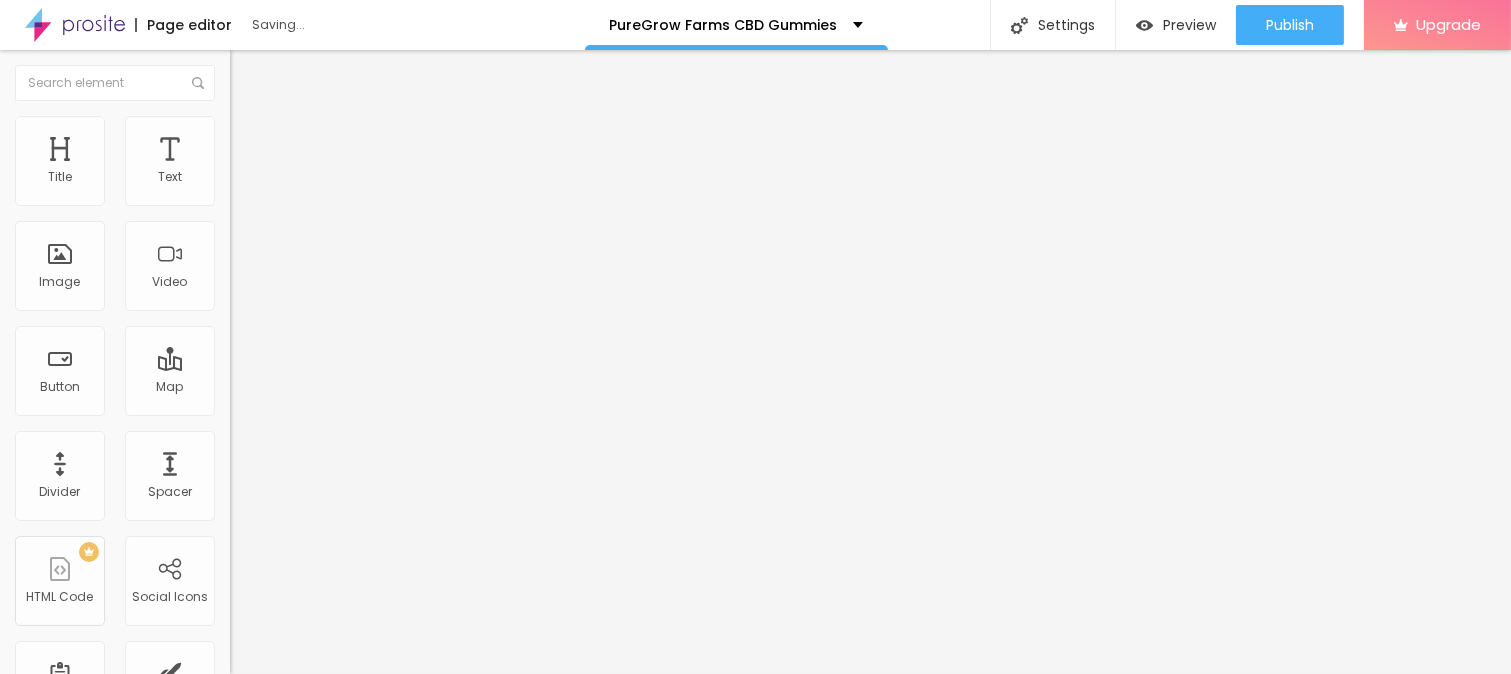 type on "90" 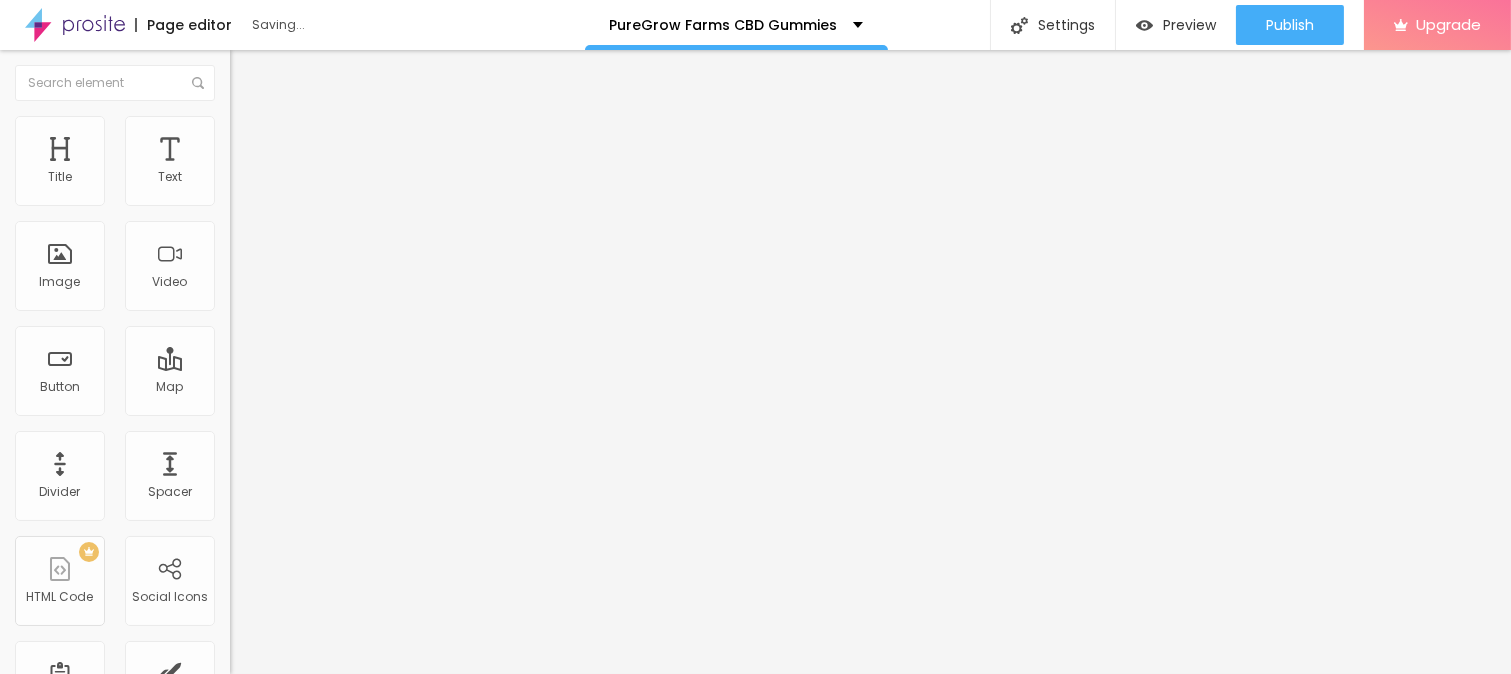 type on "90" 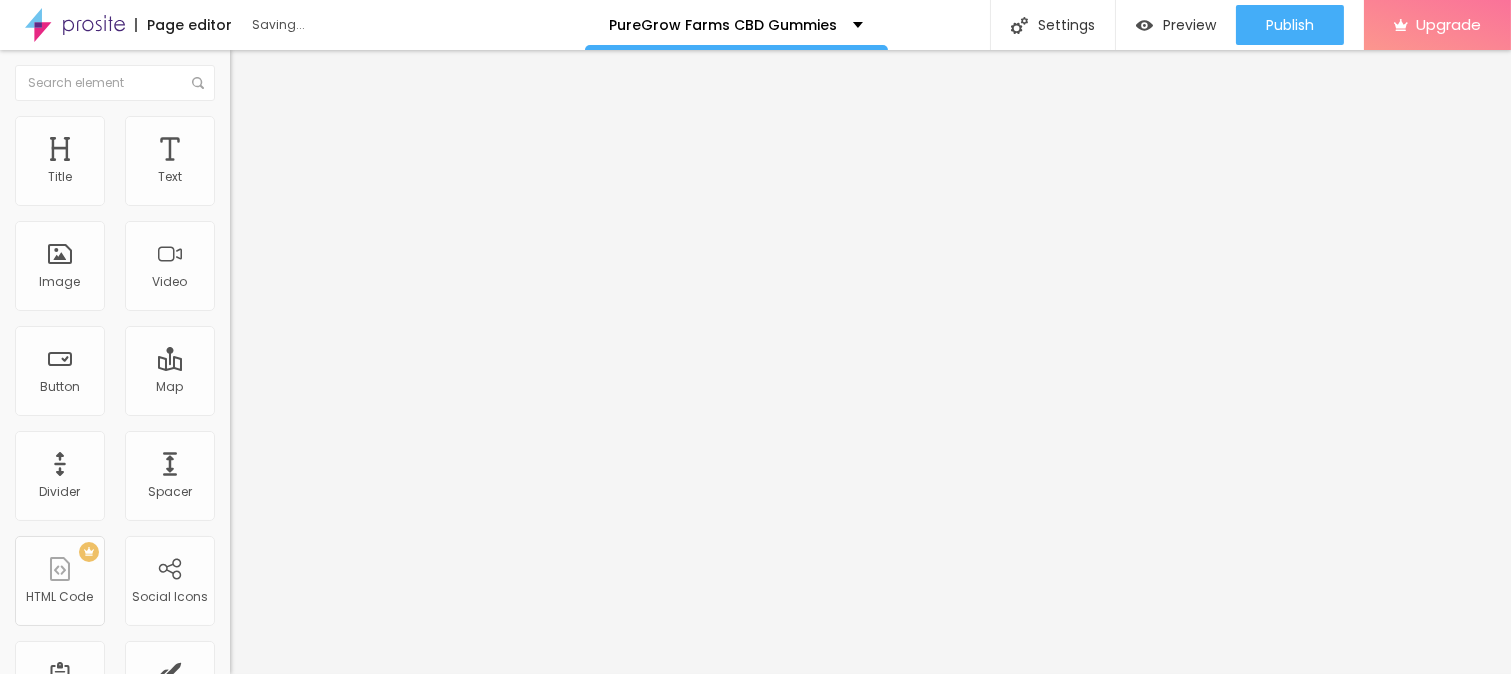 type on "85" 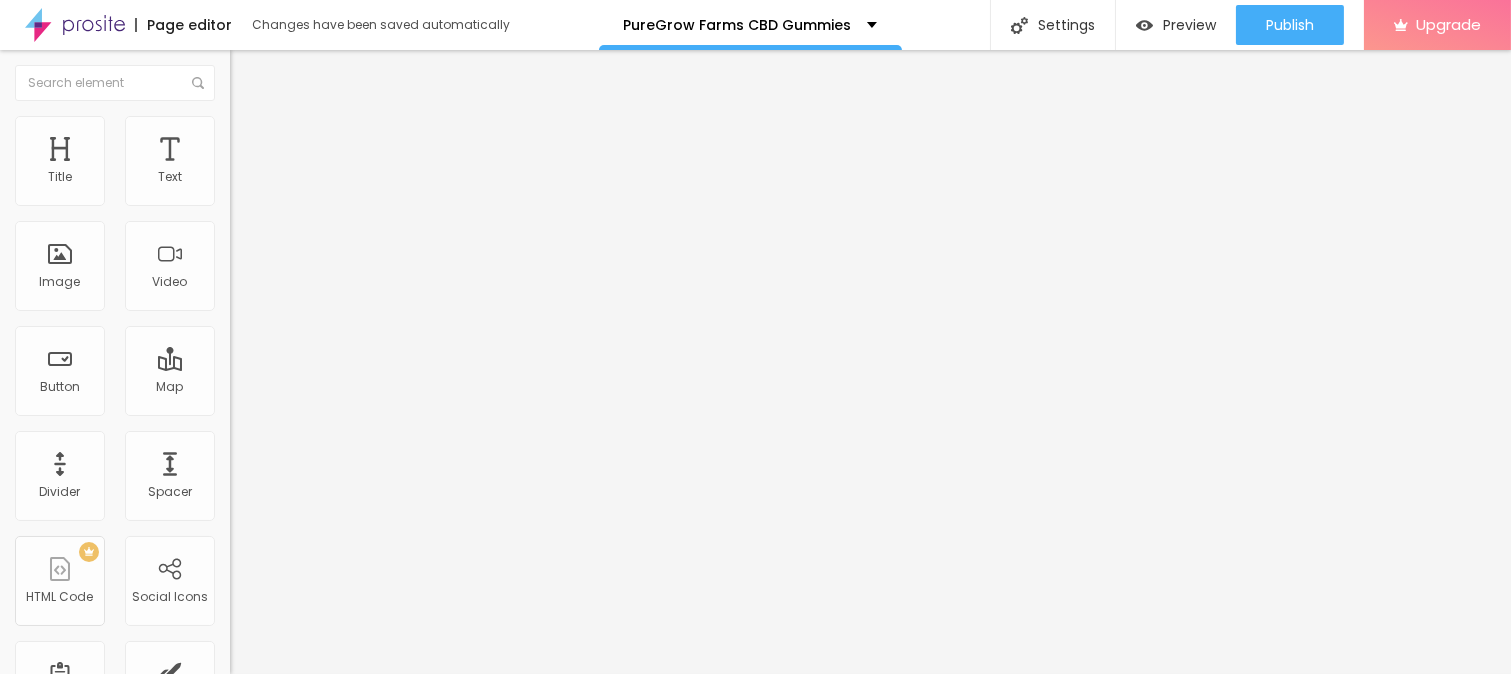 type on "75" 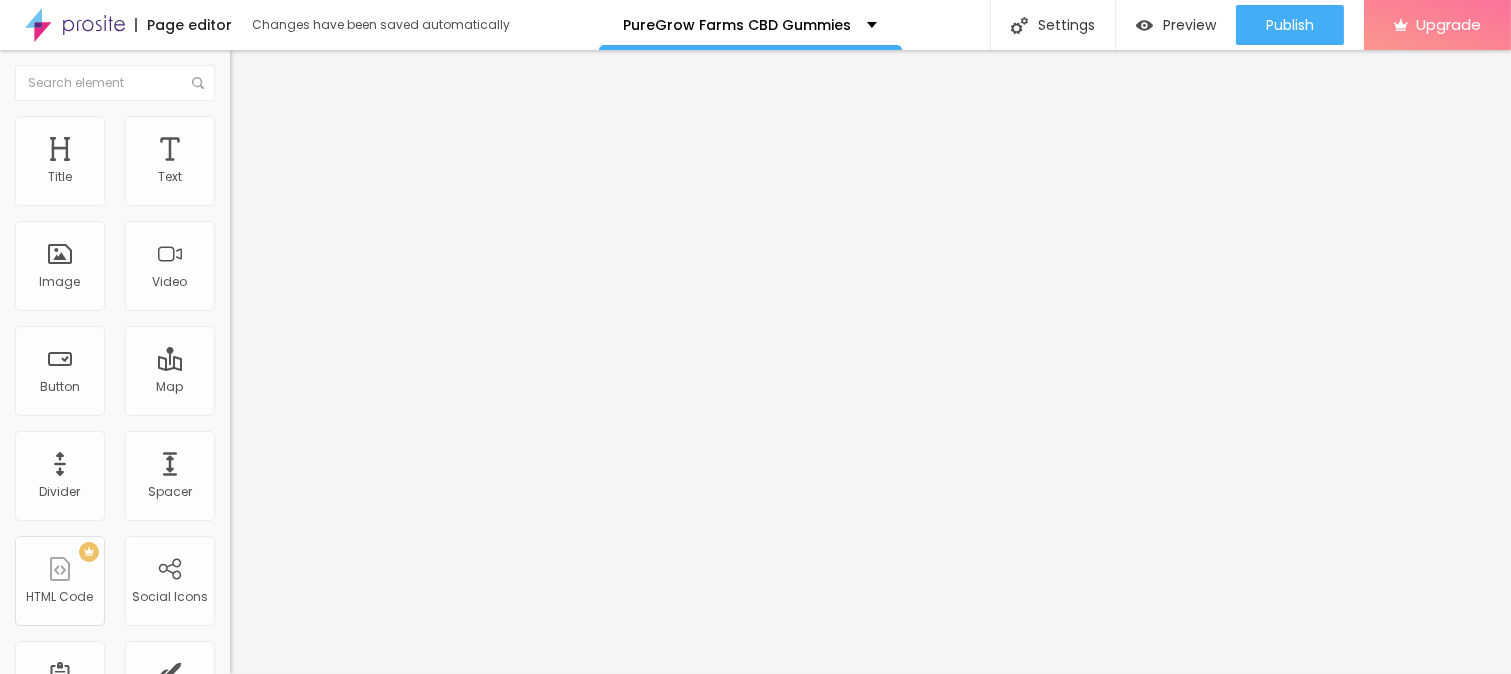 type on "75" 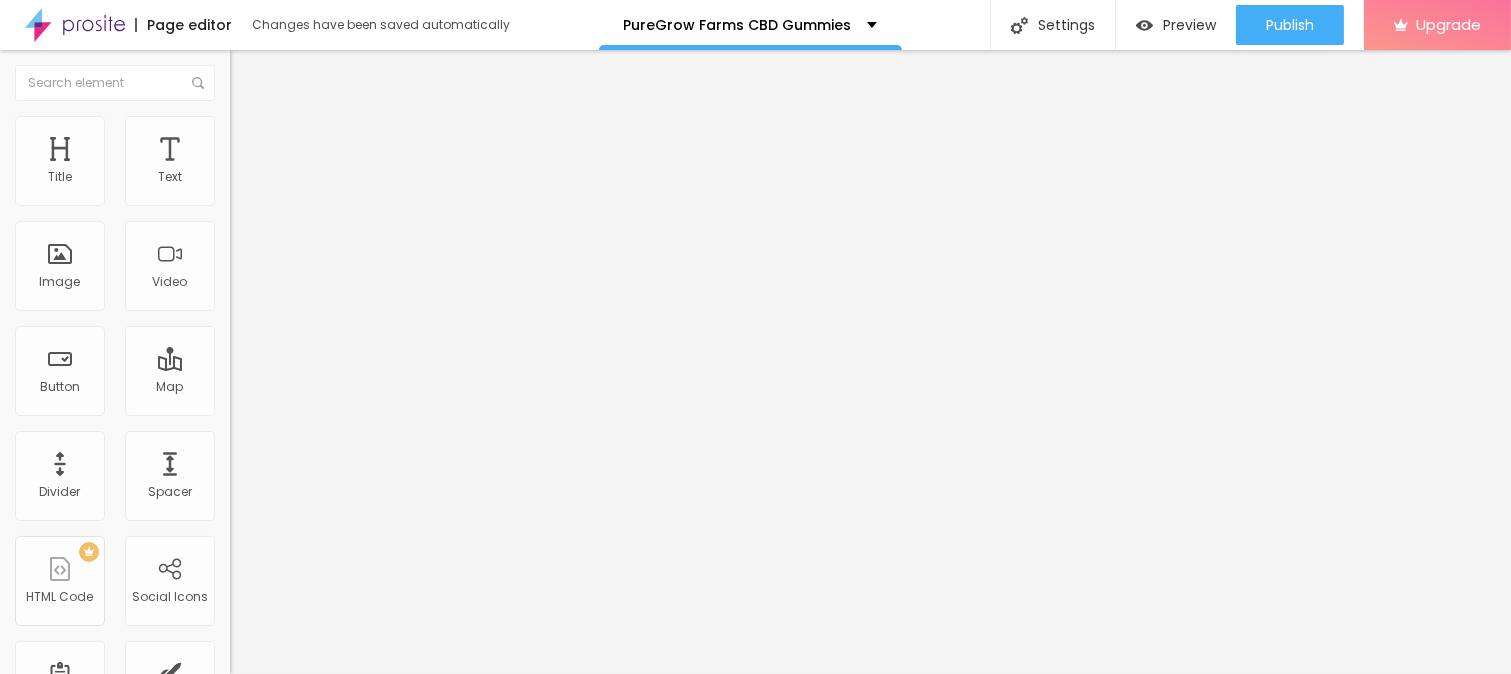 type on "70" 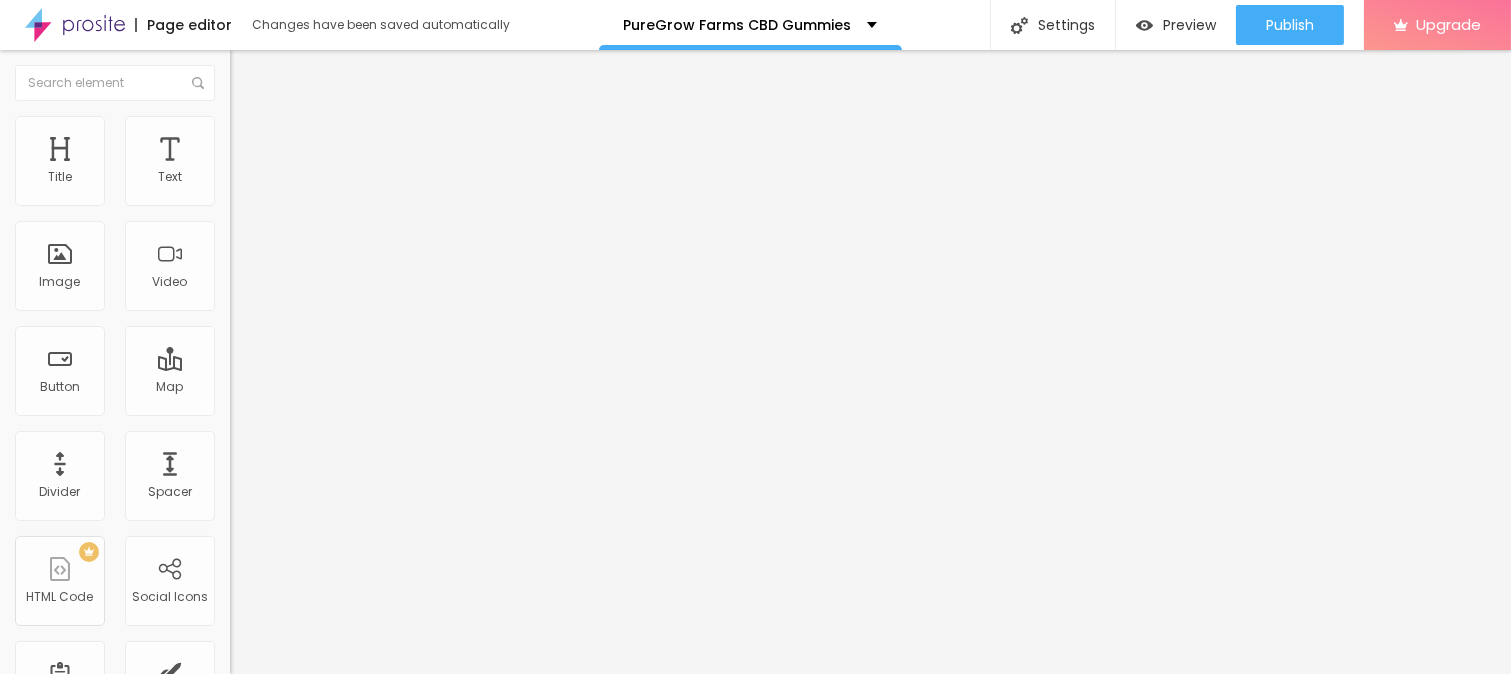 type on "65" 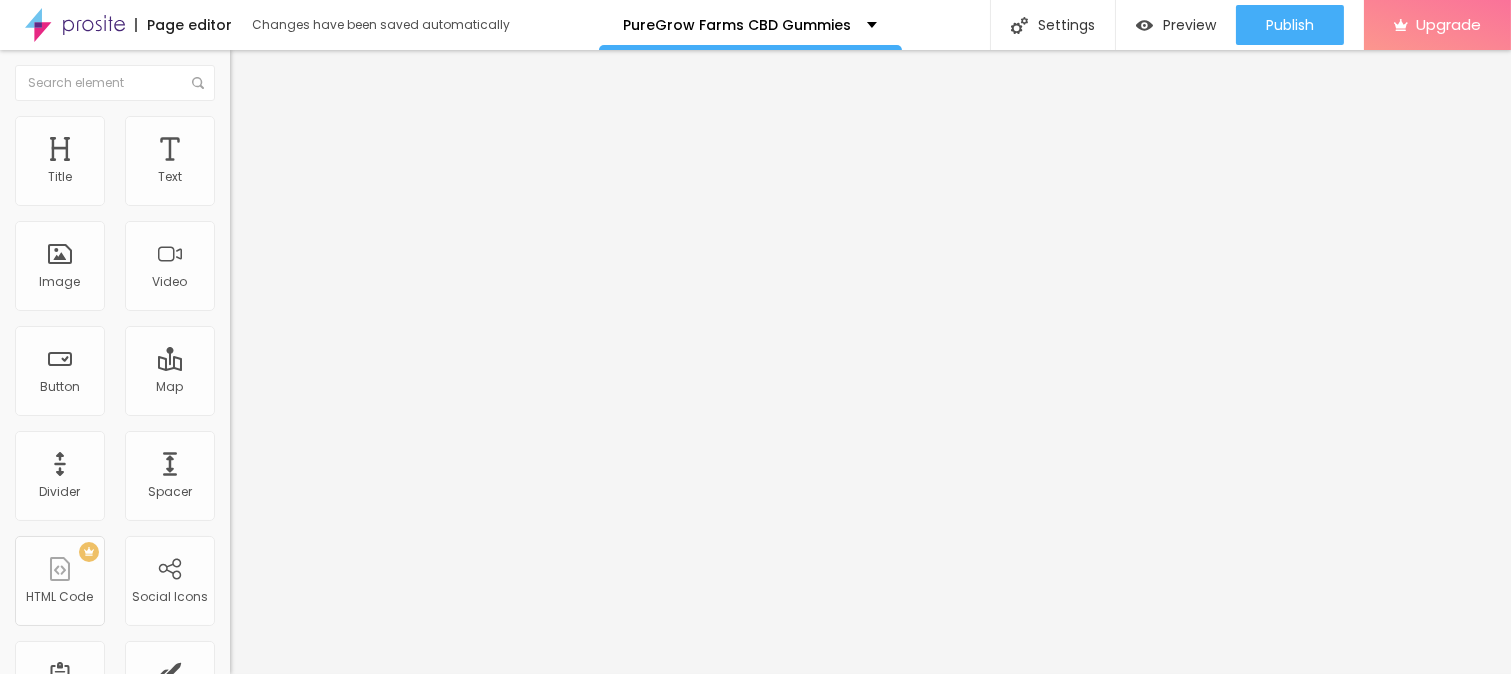 type on "60" 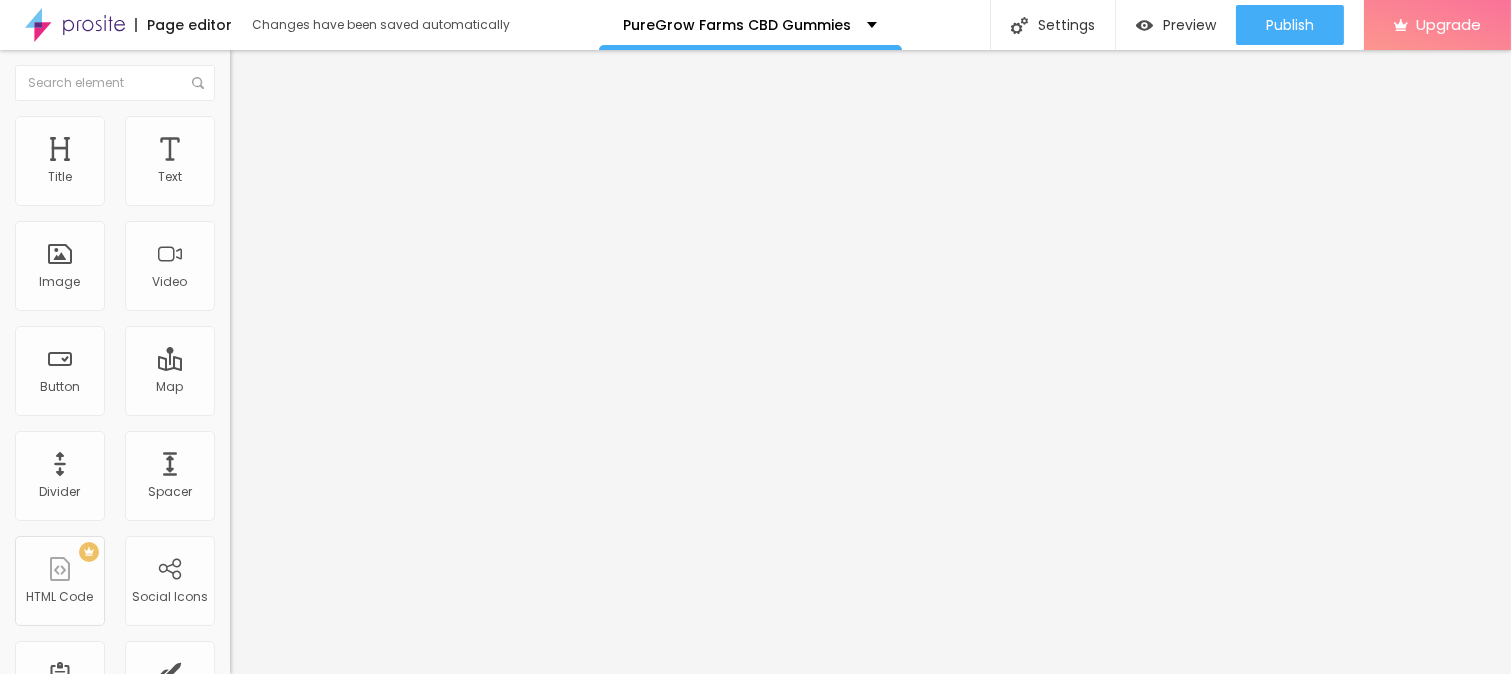 type on "50" 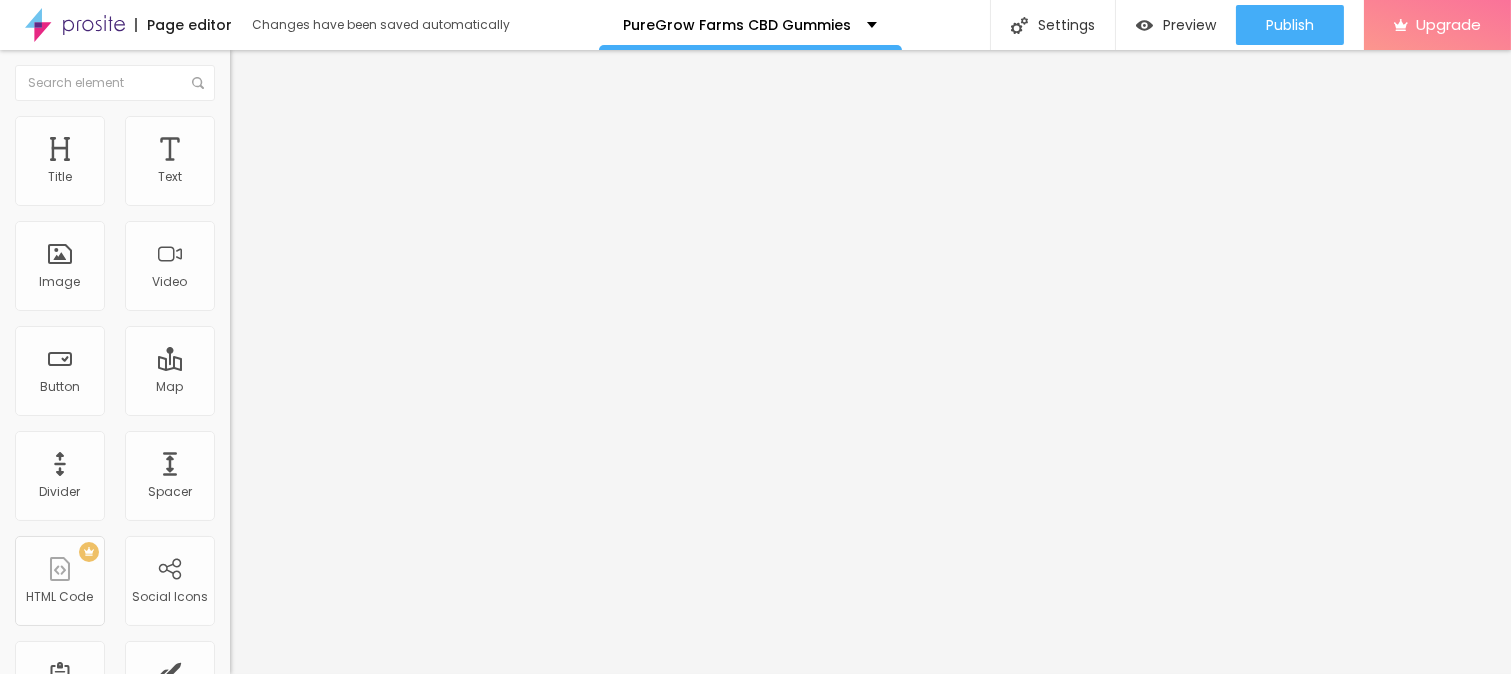 type on "50" 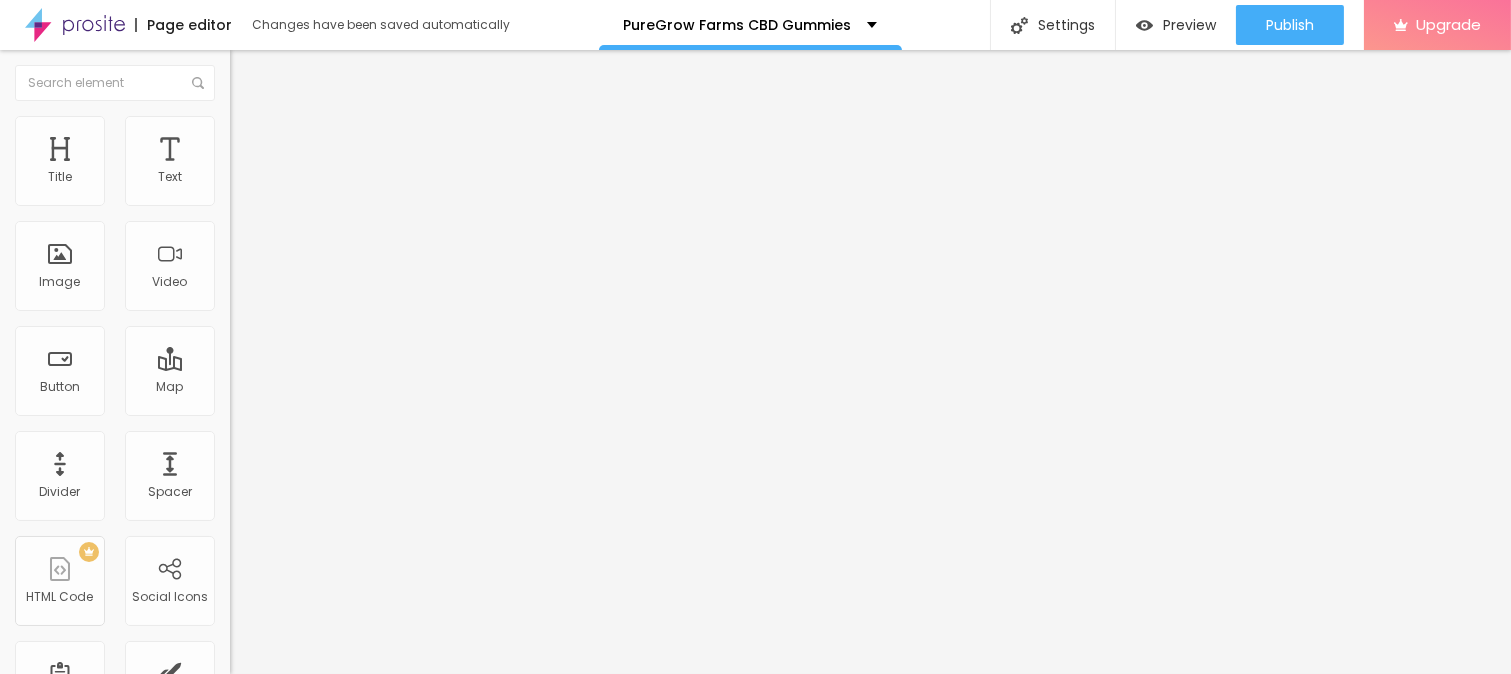 type on "45" 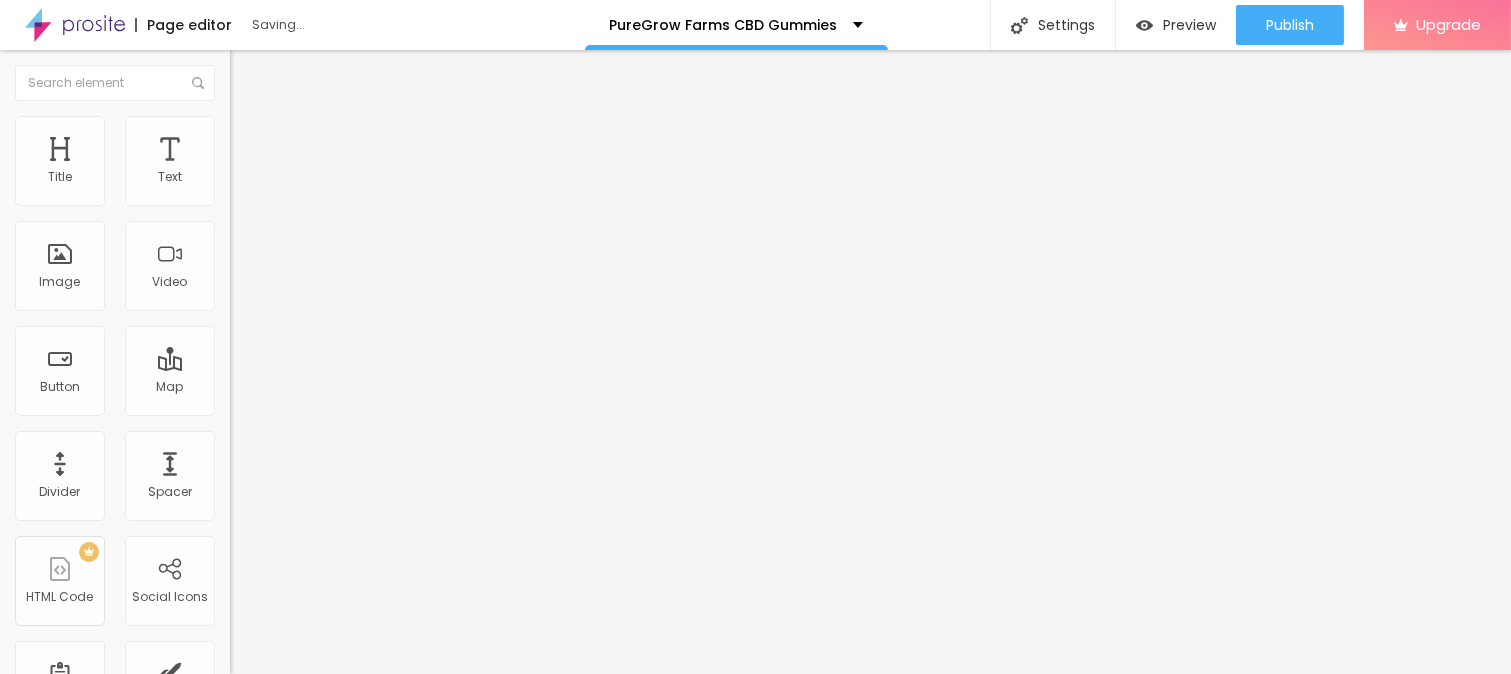 type on "40" 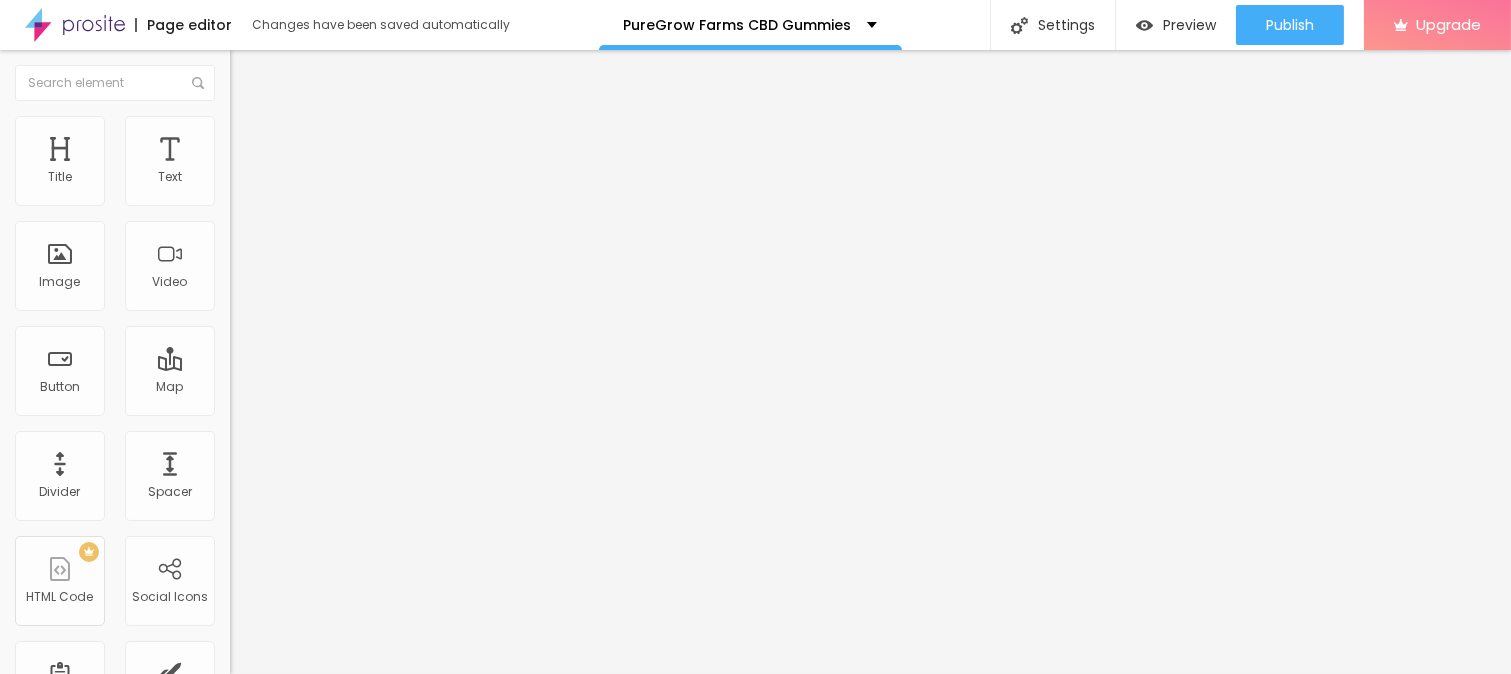 type on "35" 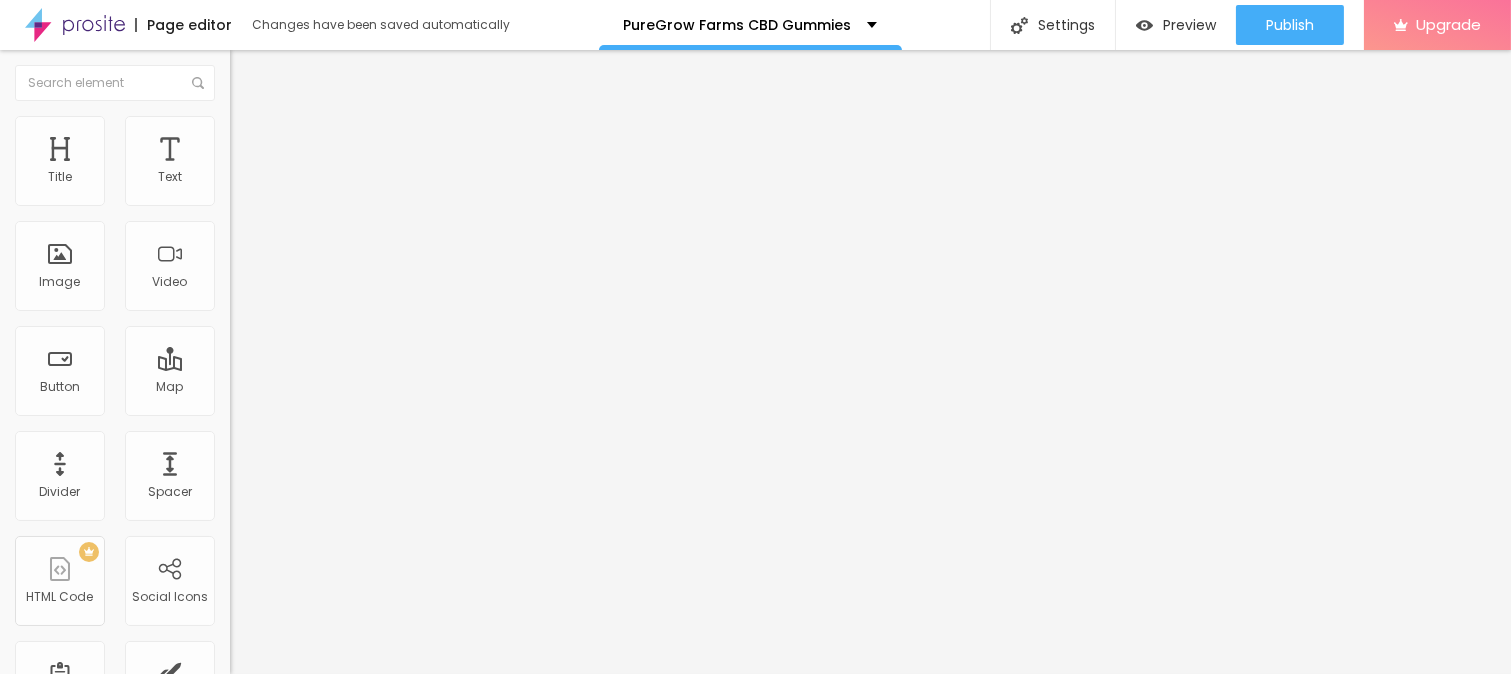 type on "35" 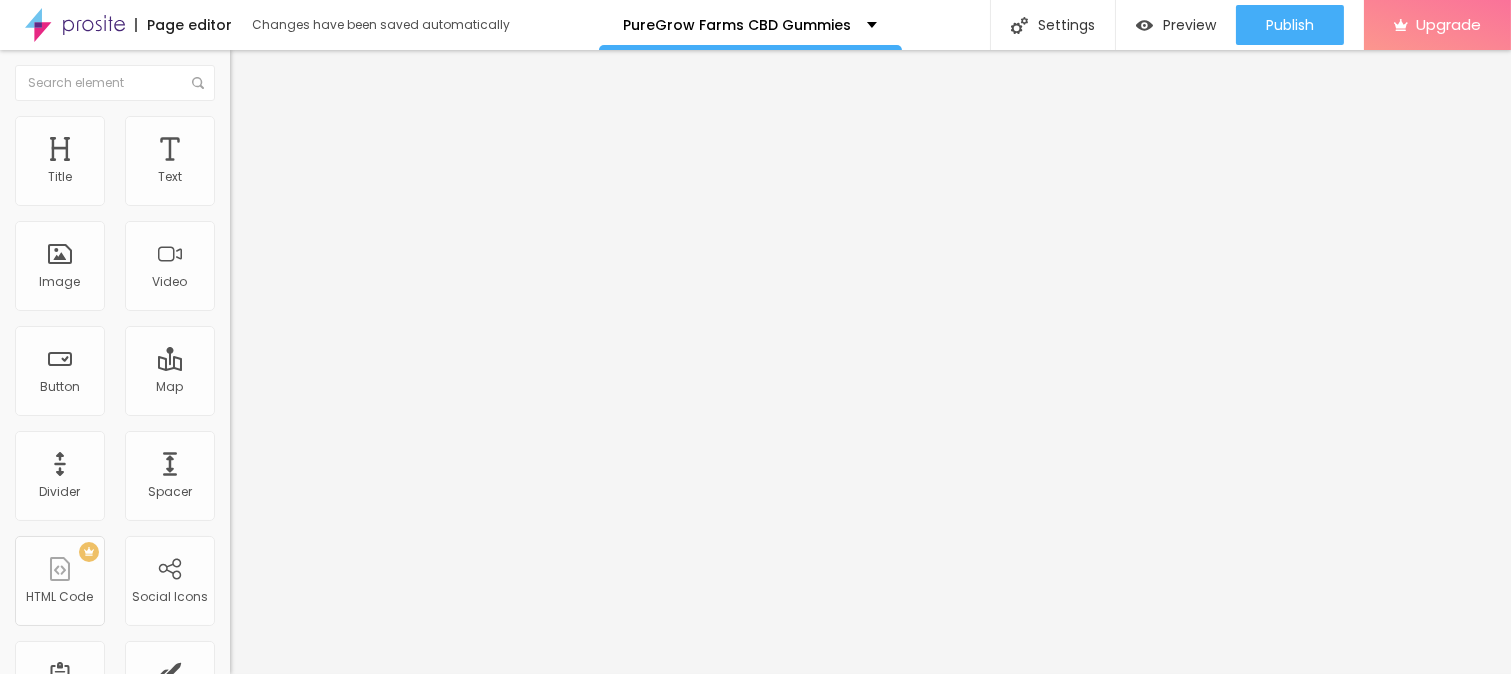 type on "30" 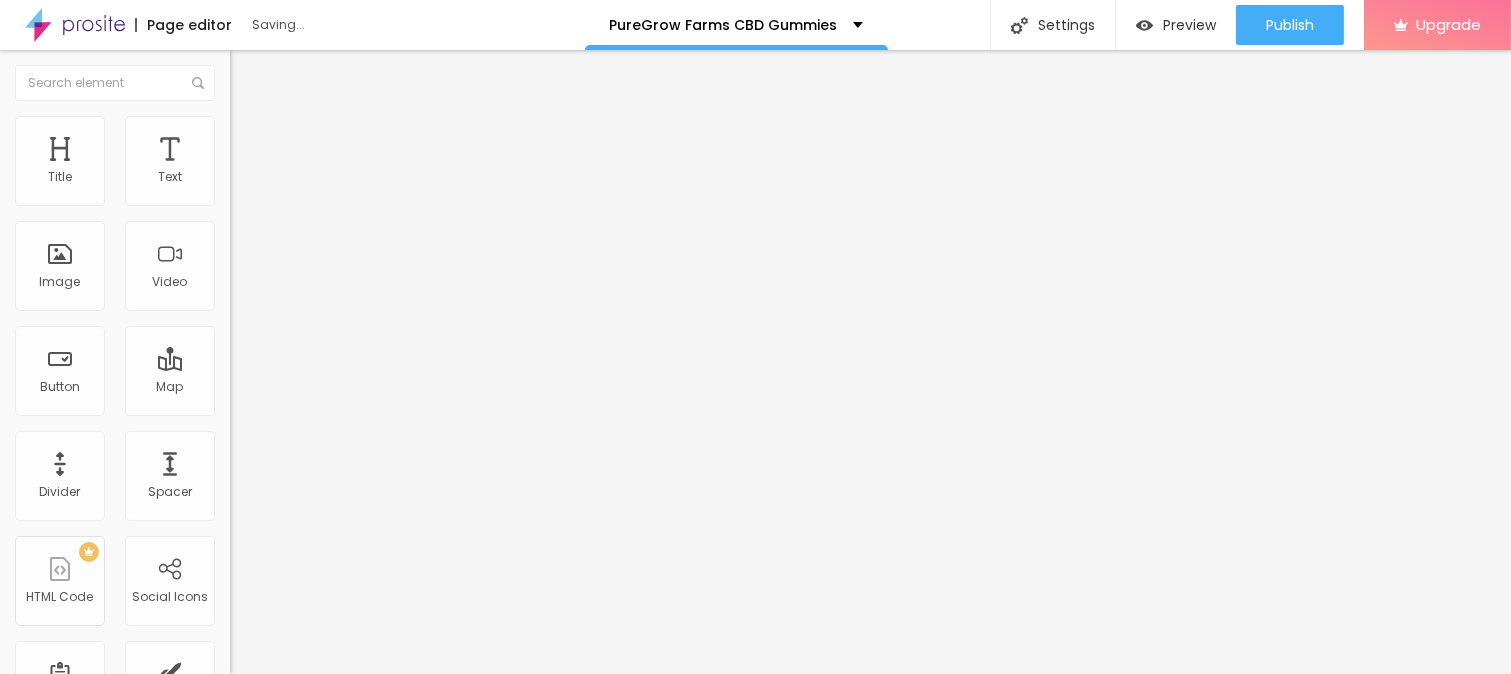 drag, startPoint x: 211, startPoint y: 212, endPoint x: 65, endPoint y: 210, distance: 146.0137 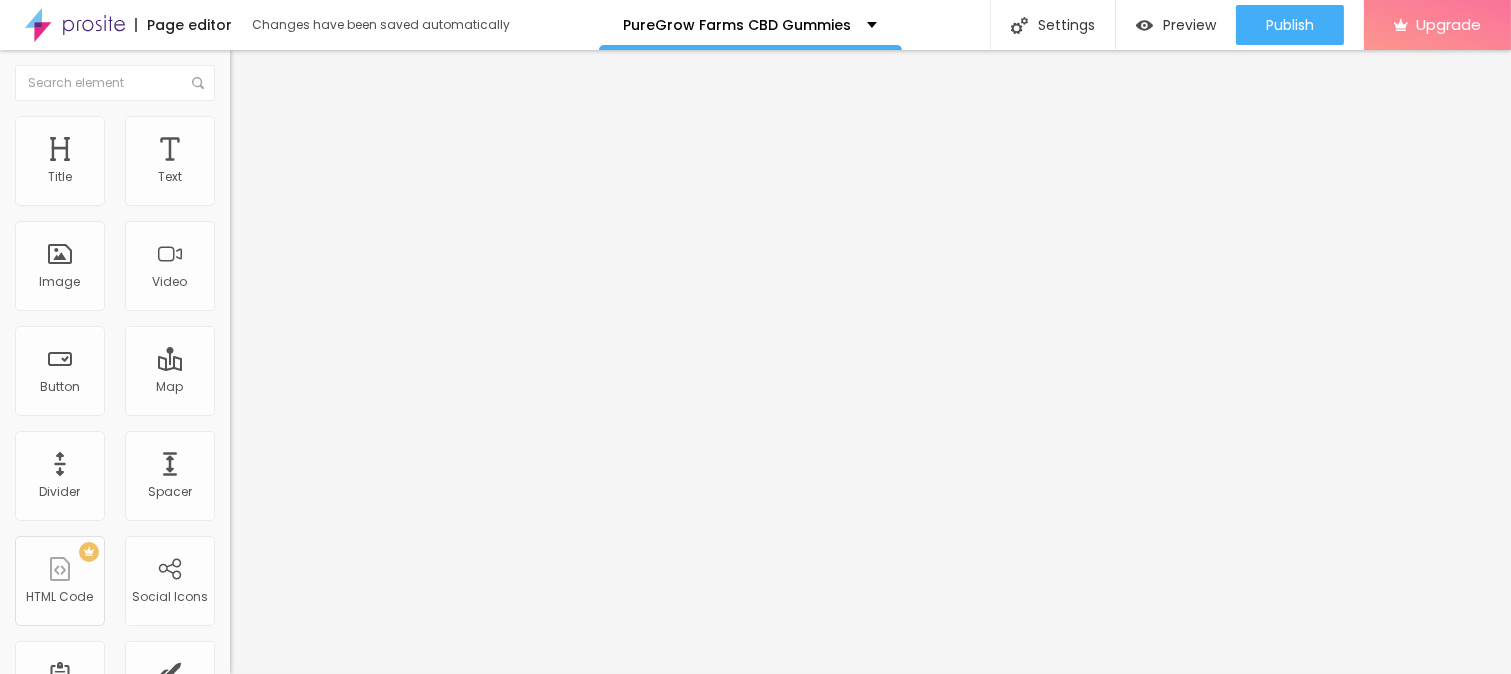 type on "9" 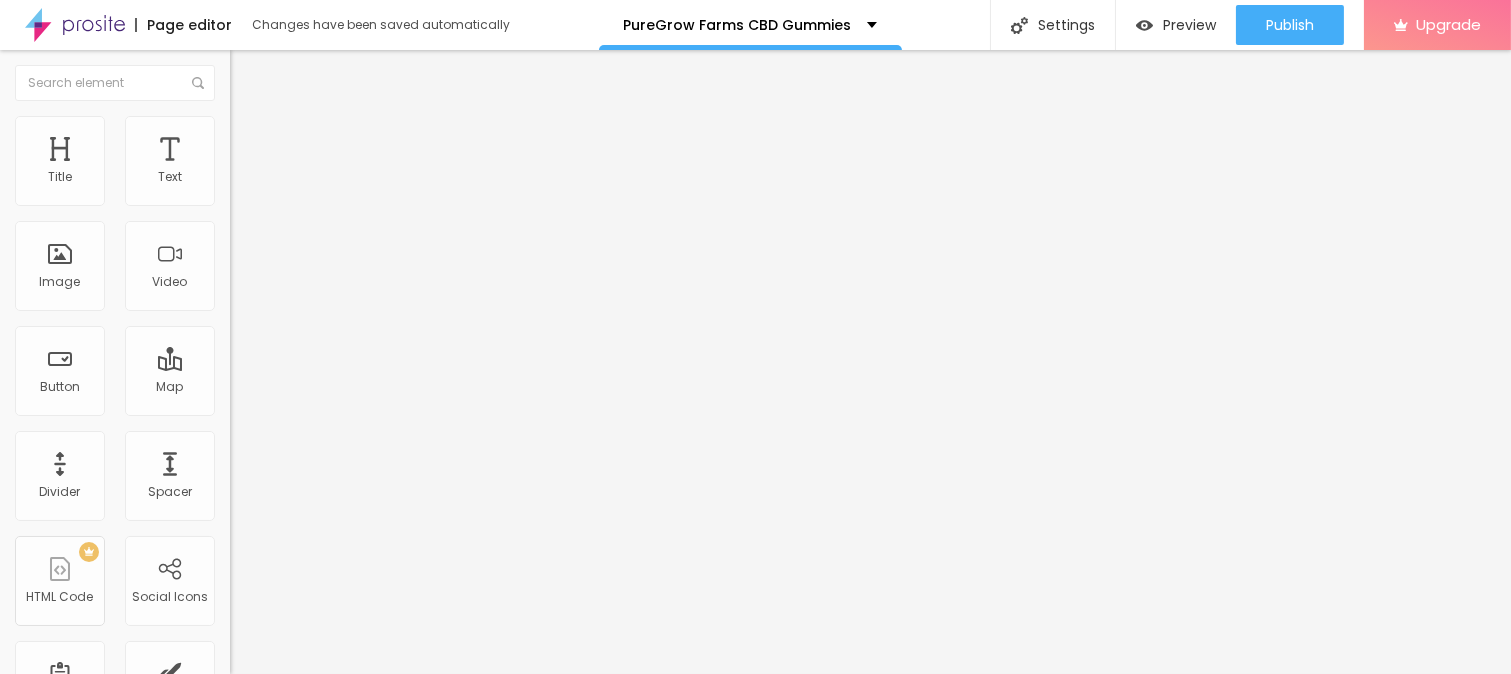 type on "10" 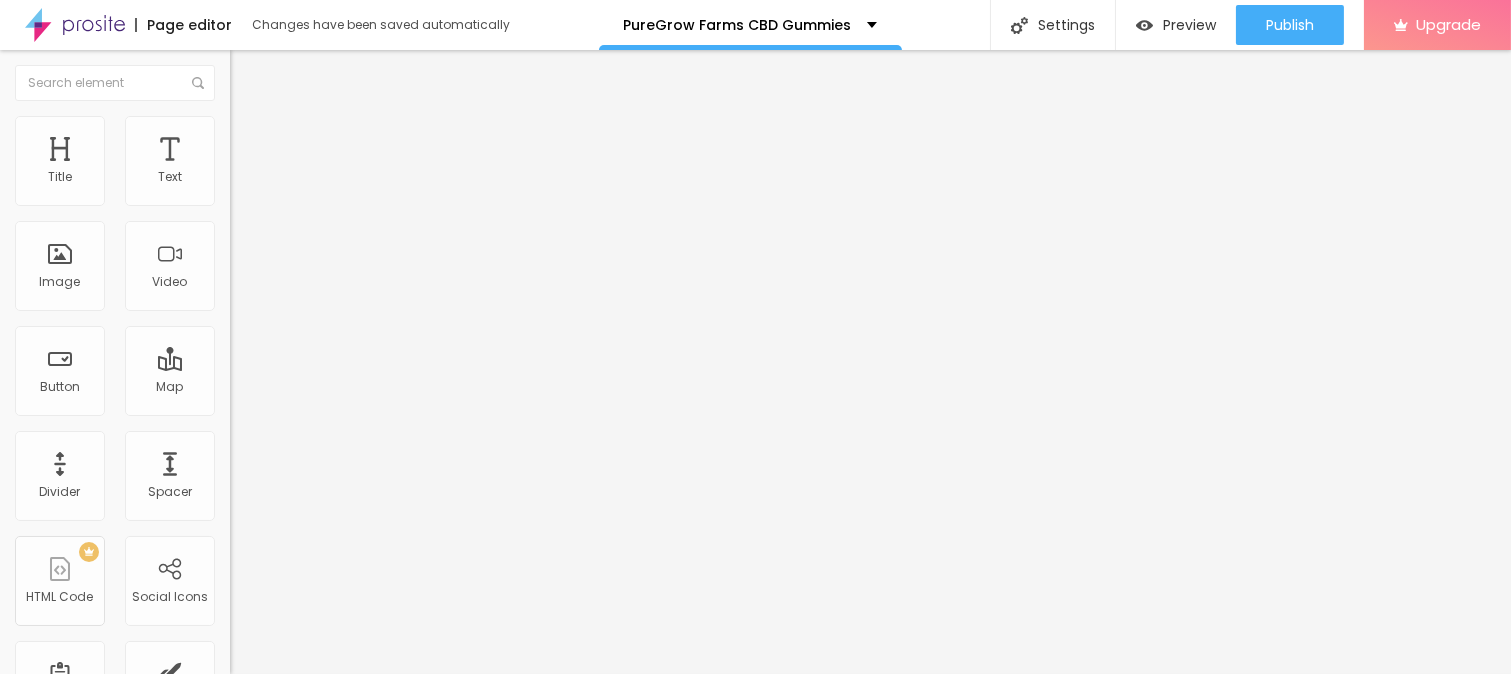 type on "25" 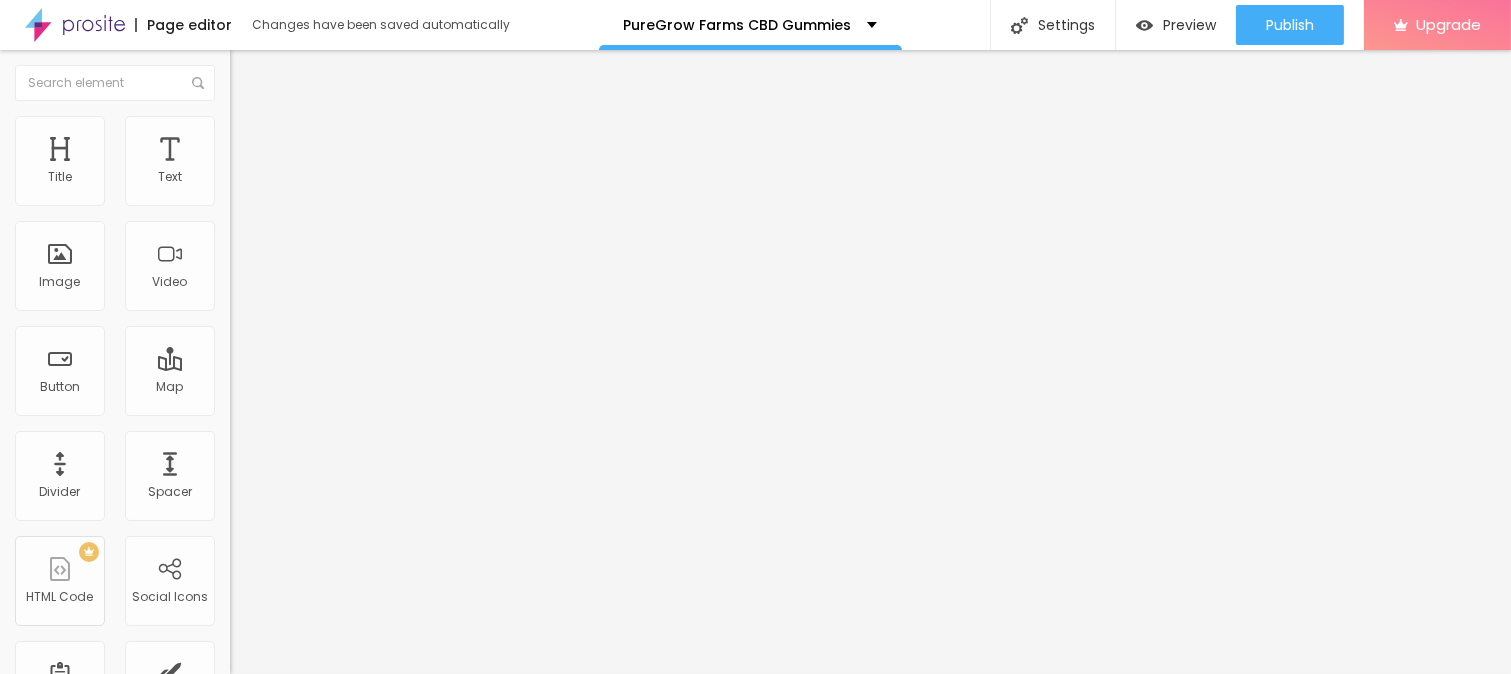 type on "25" 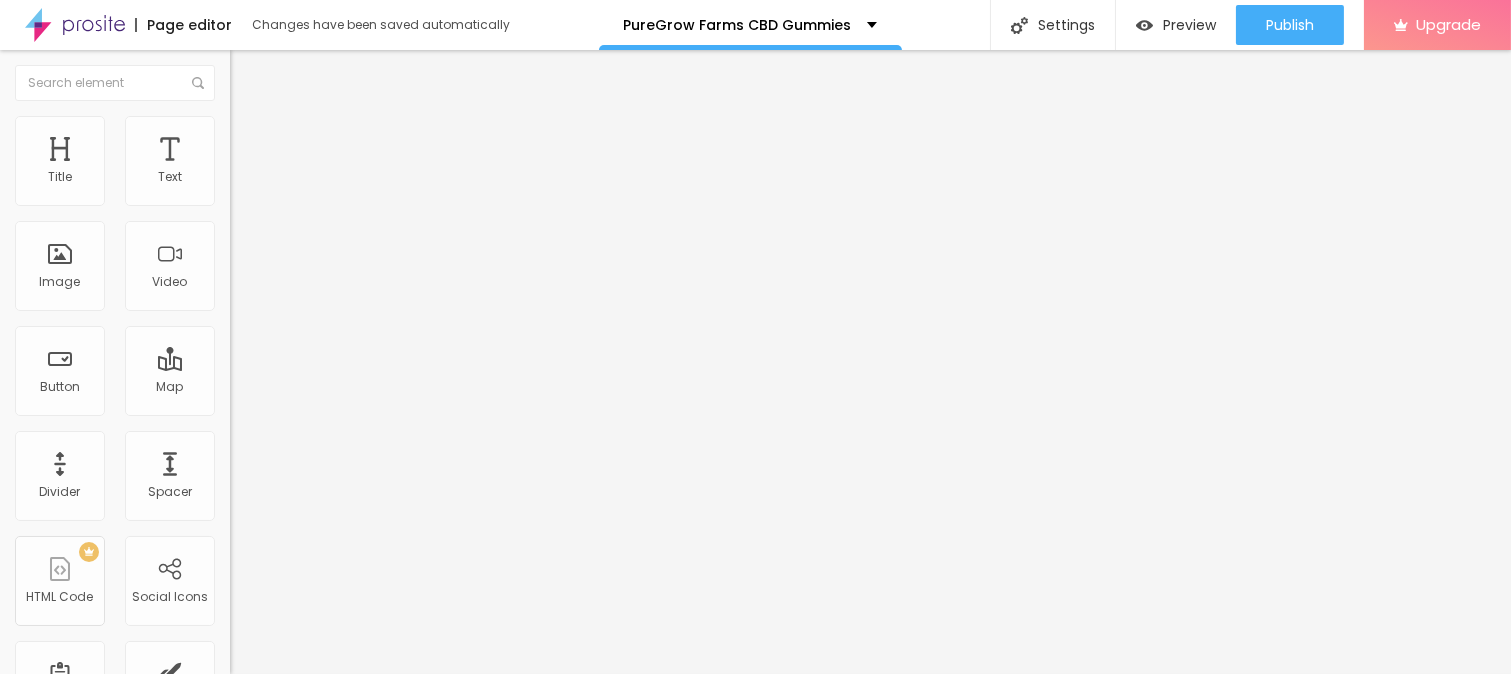 type on "40" 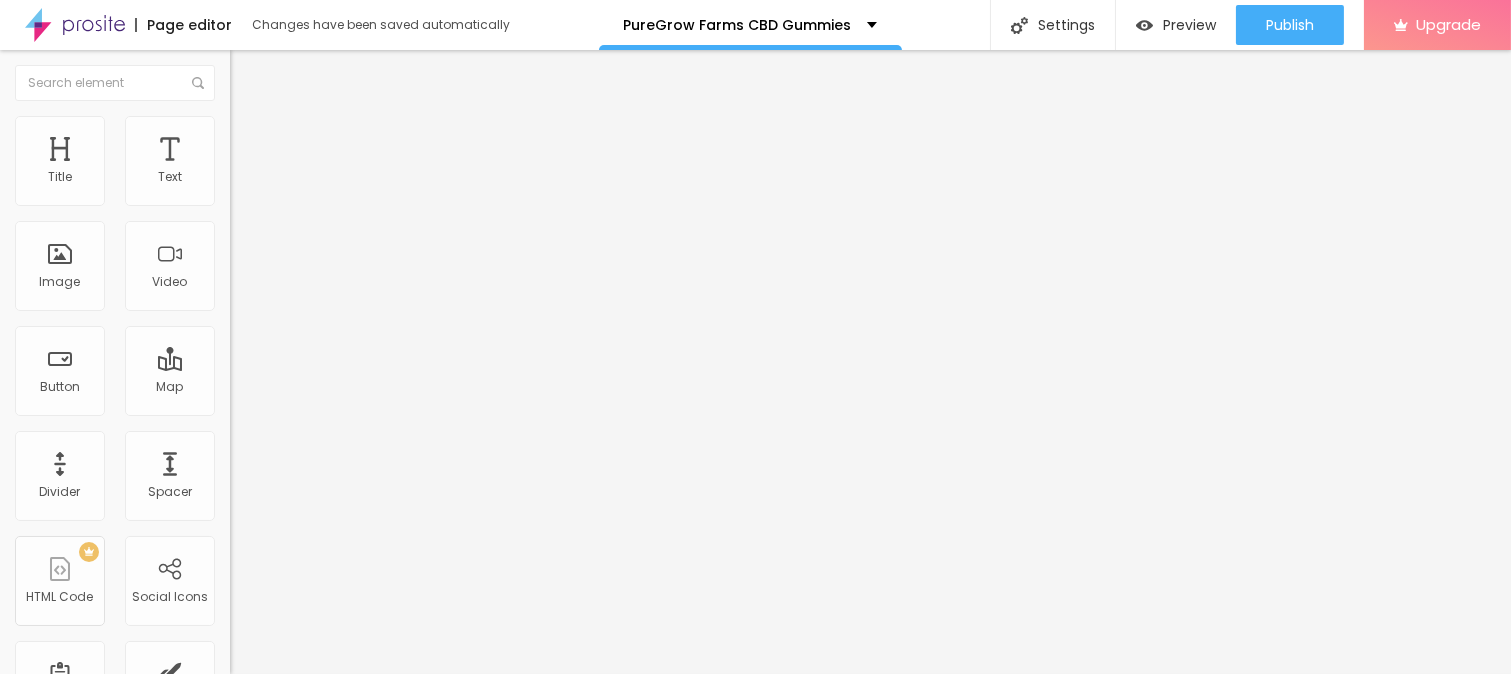 type on "38" 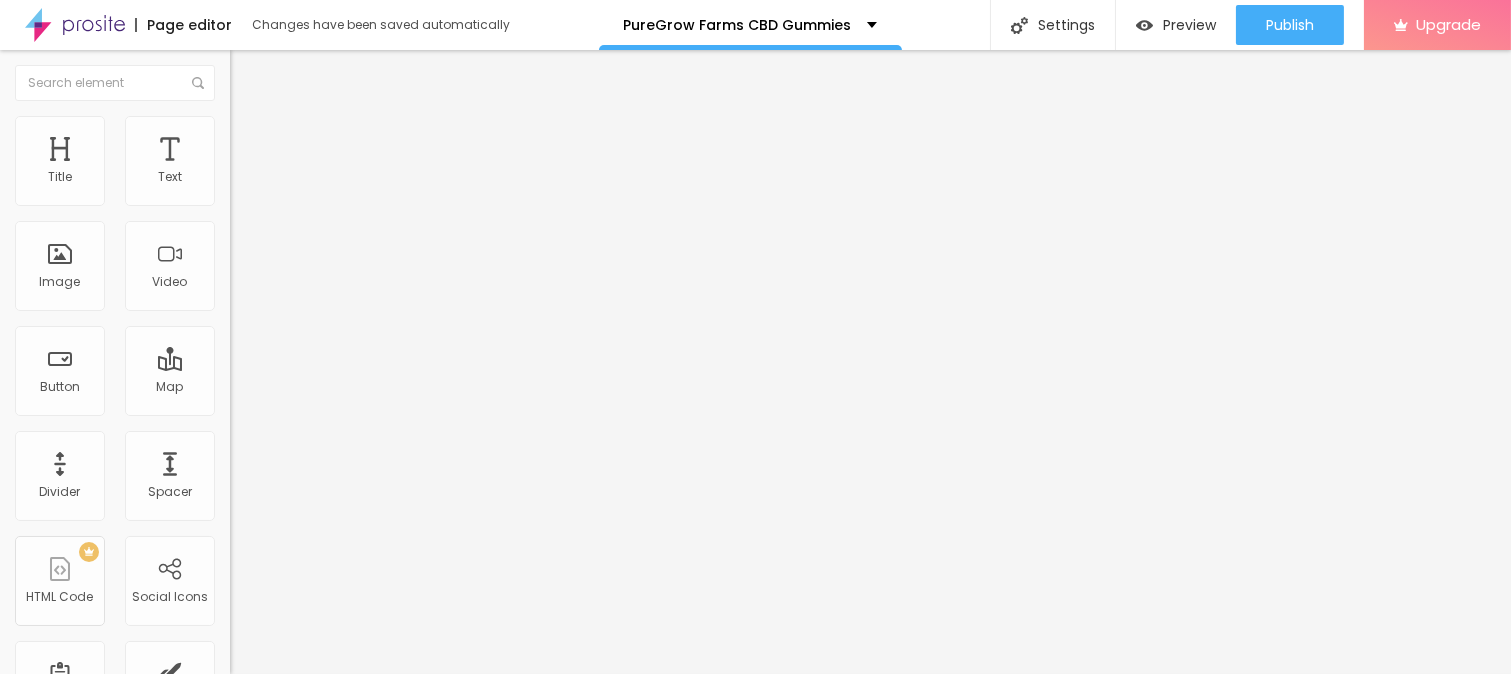 type on "21" 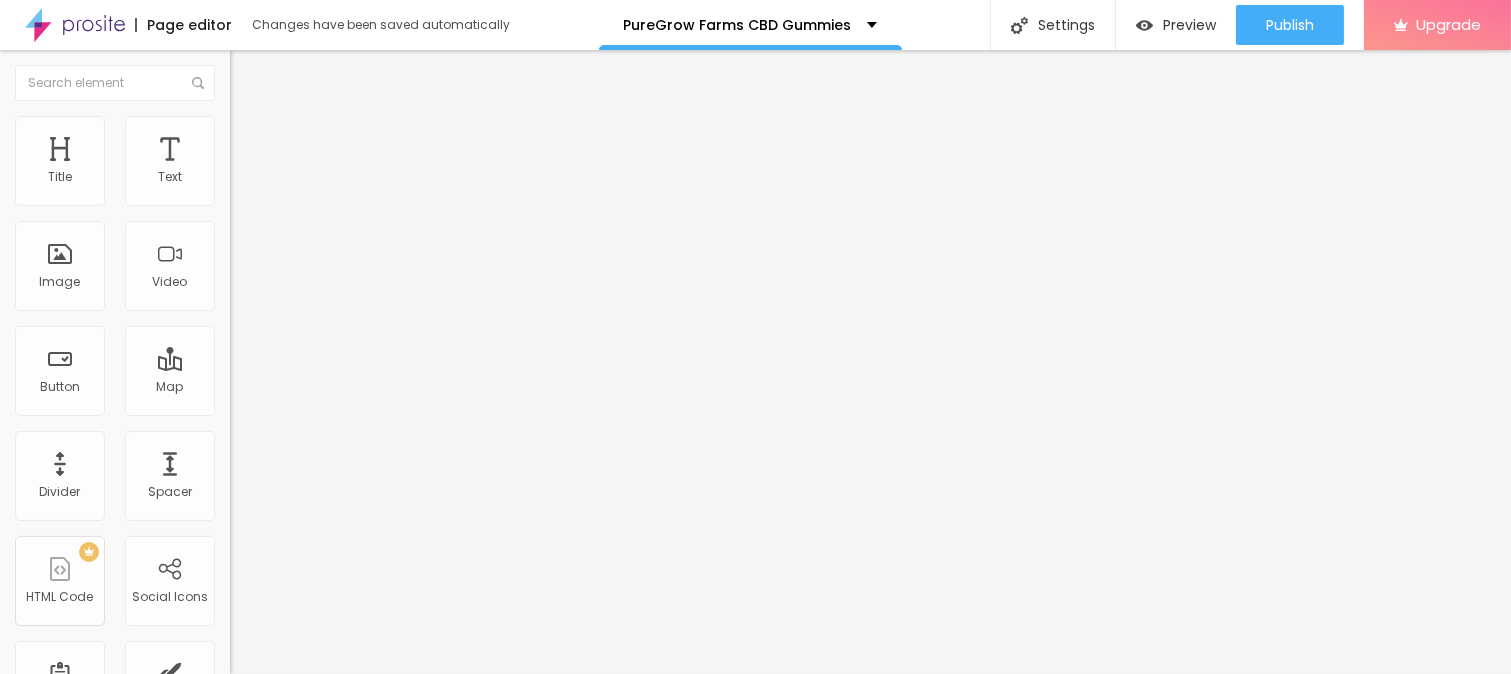 type on "21" 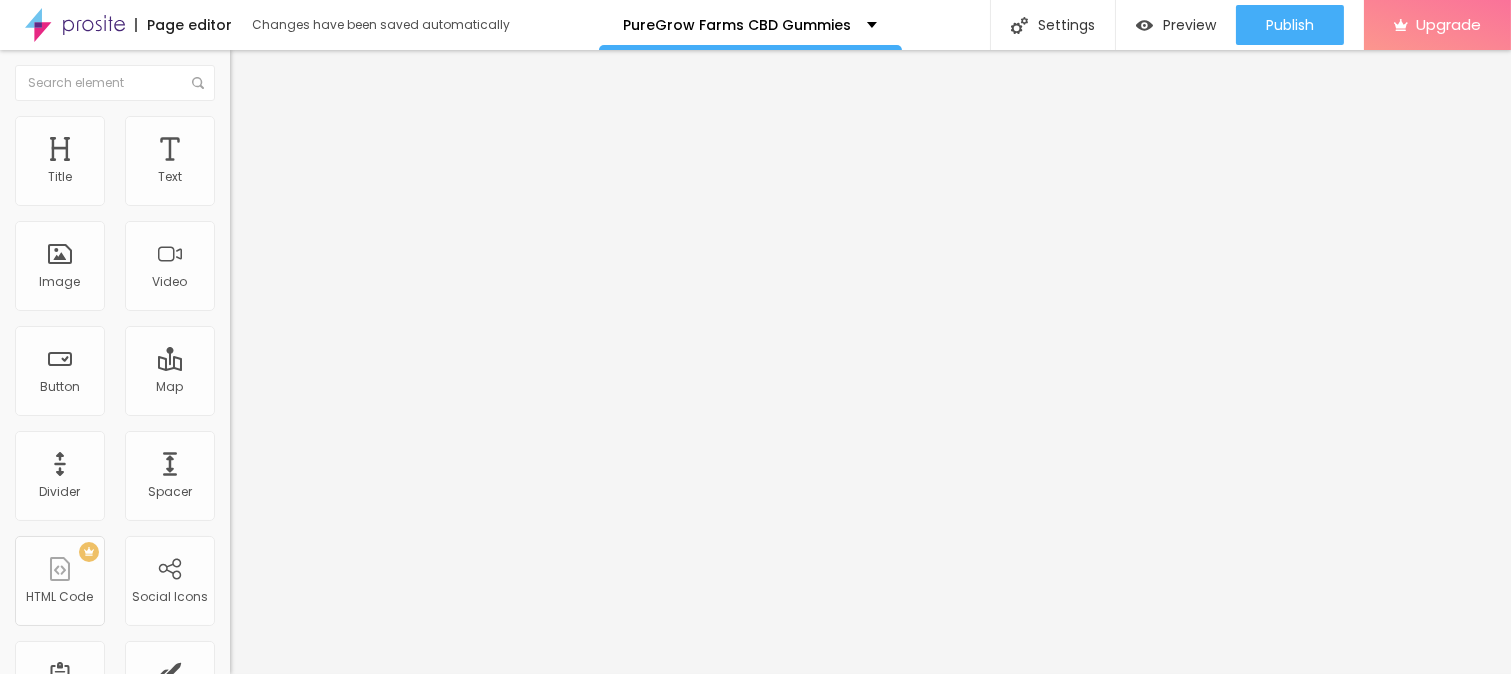 type on "10" 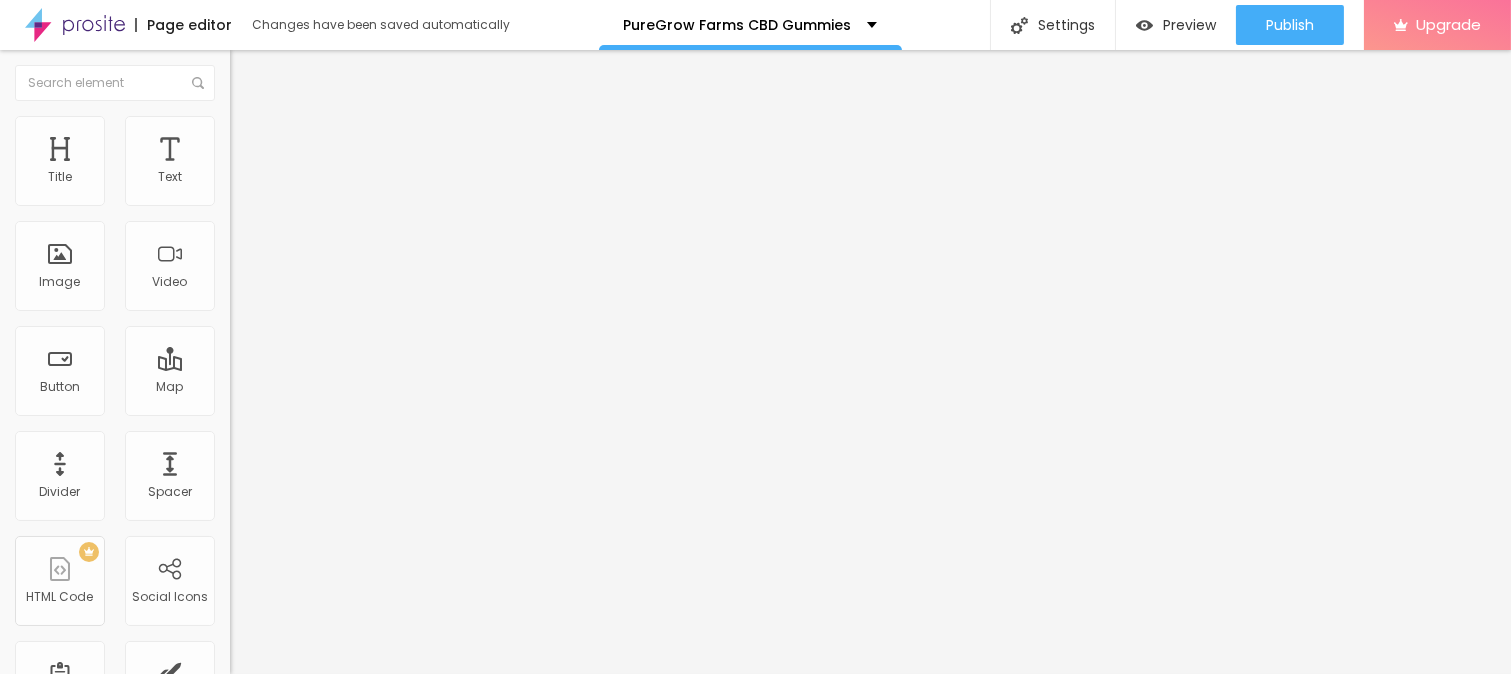 type on "5" 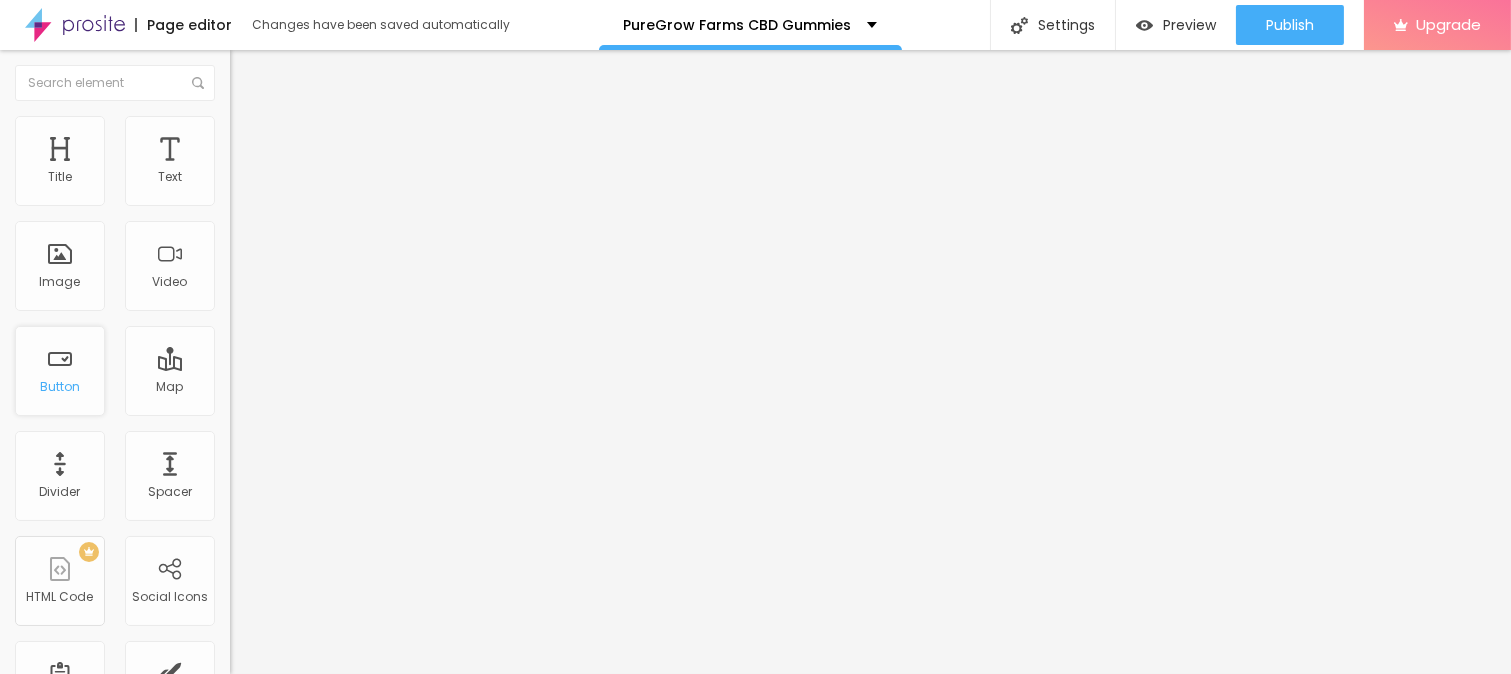 click on "Button" at bounding box center (60, 387) 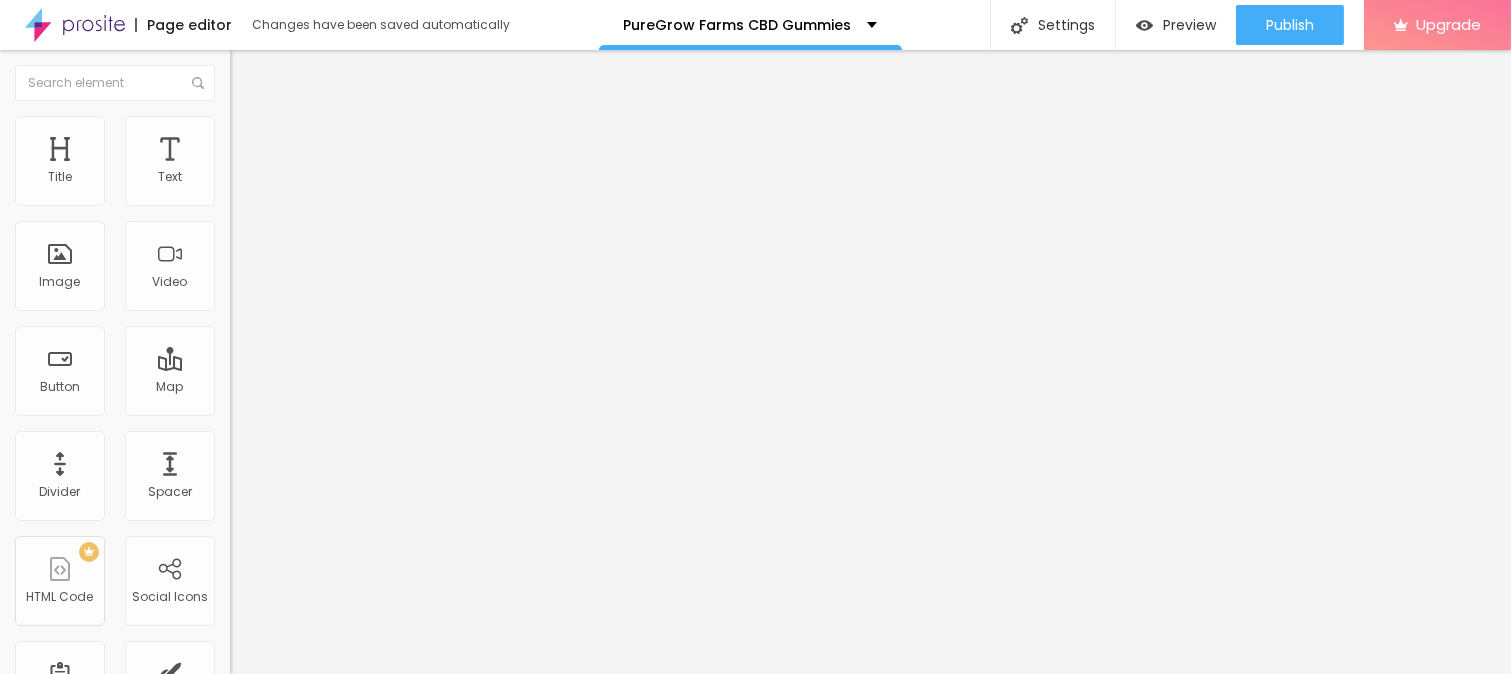 click on "Click me" at bounding box center [350, 178] 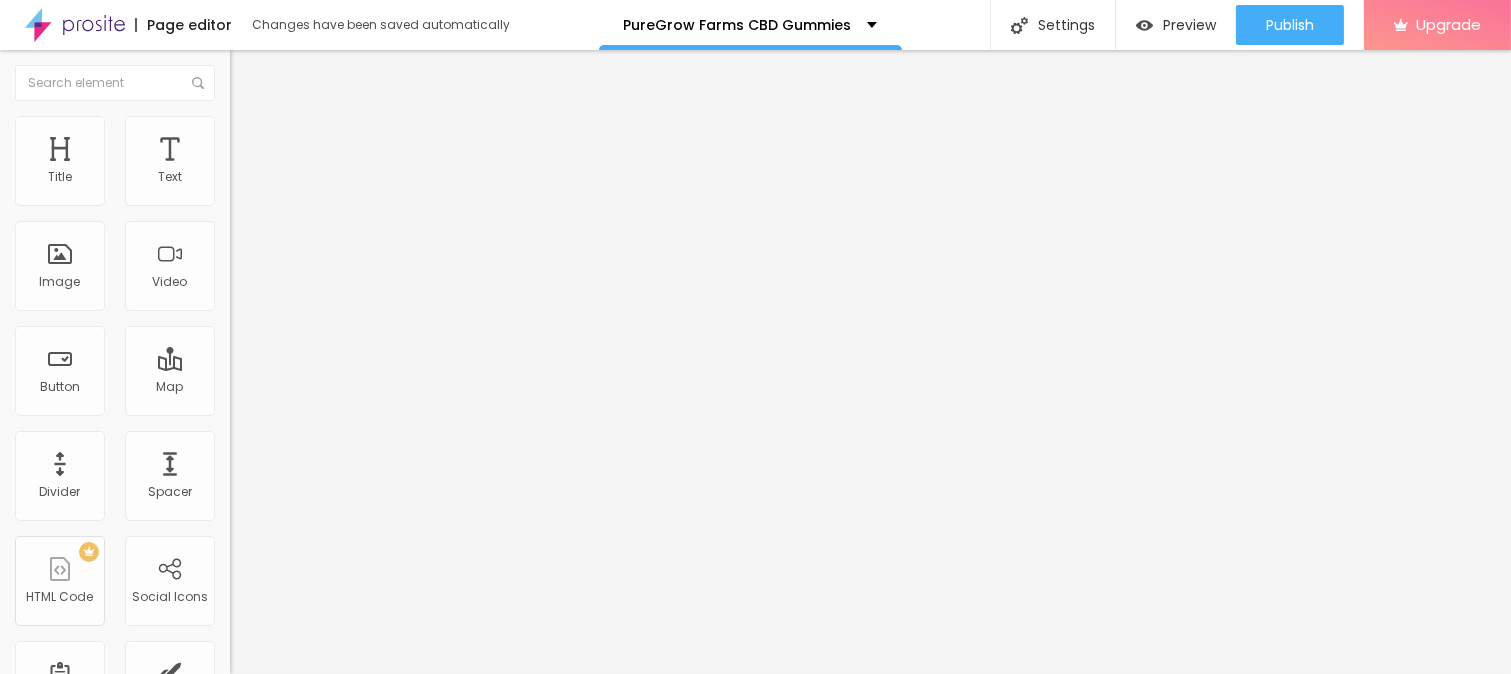 click on "Click me" at bounding box center [350, 178] 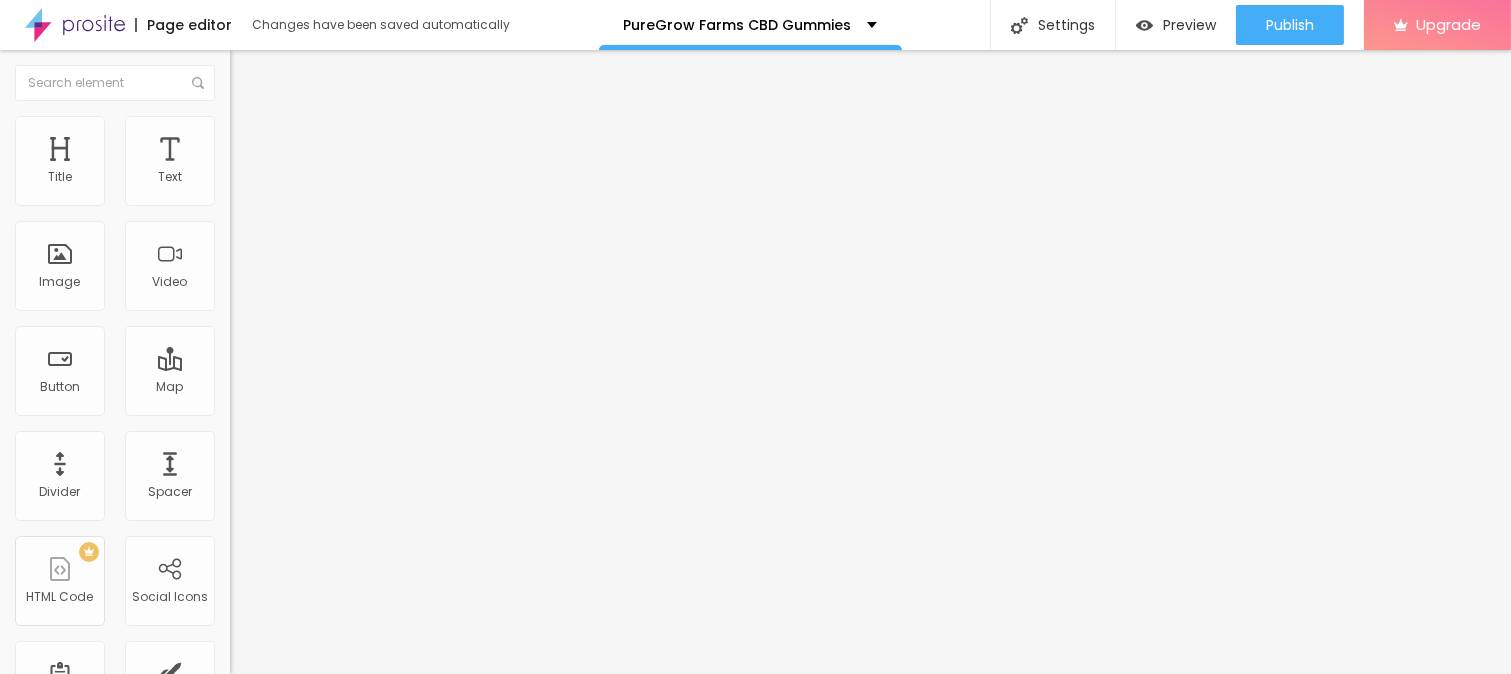 paste on "🛒" 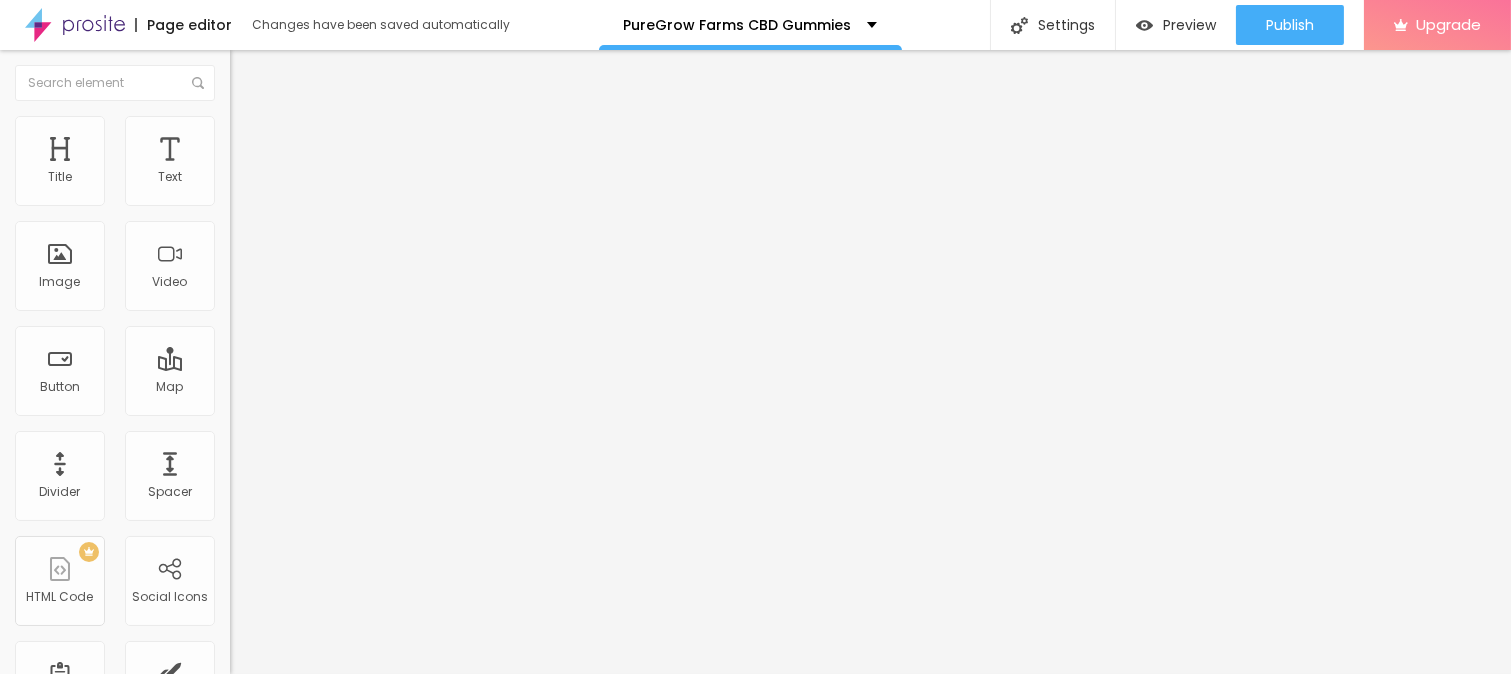 click on "Default" at bounding box center (251, 306) 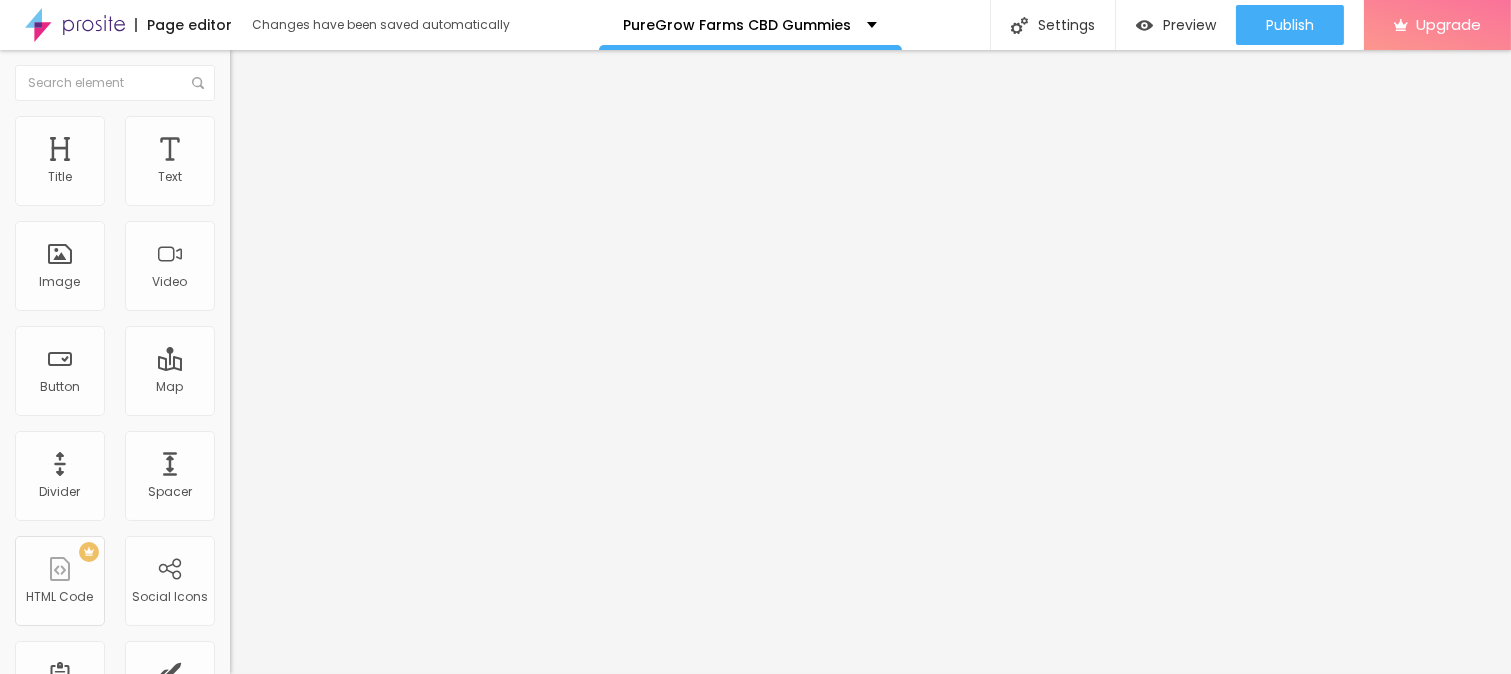 click on "Big" at bounding box center [345, 350] 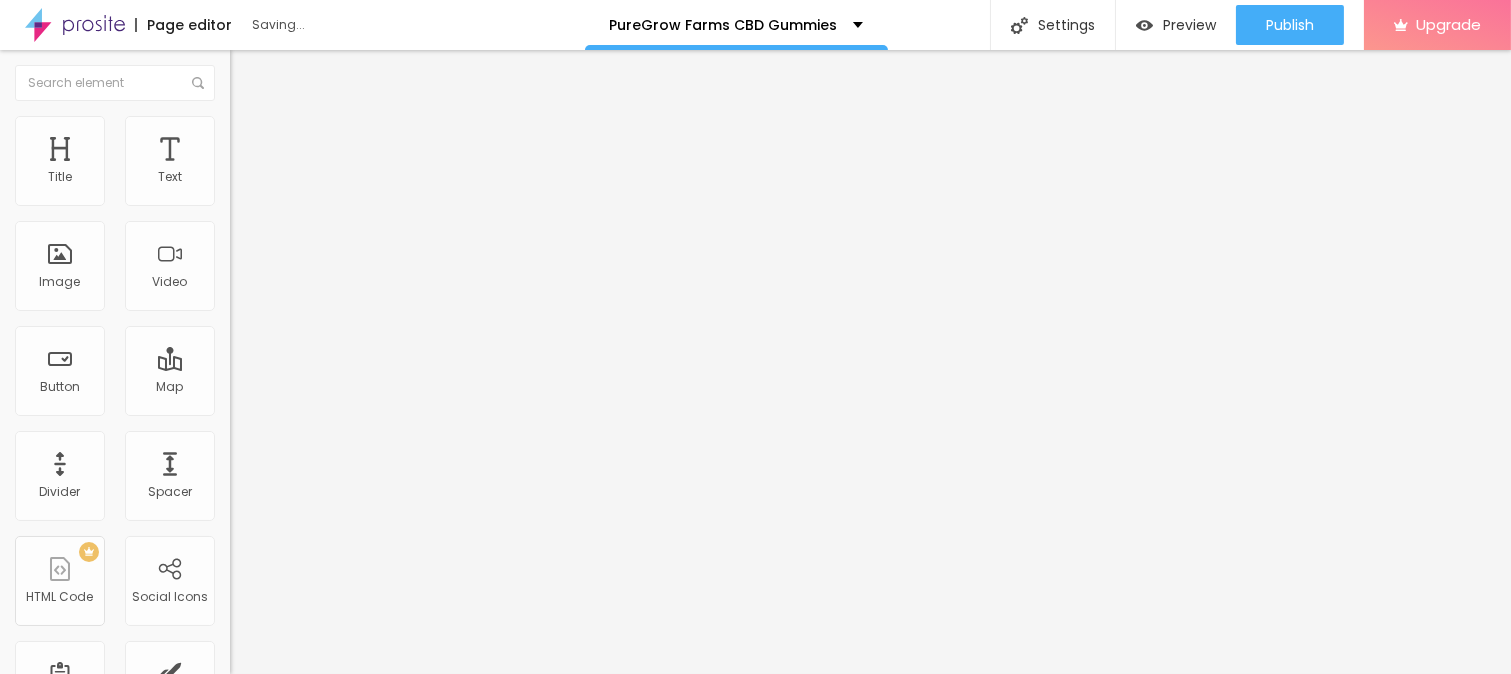 click on "Small" at bounding box center [248, 318] 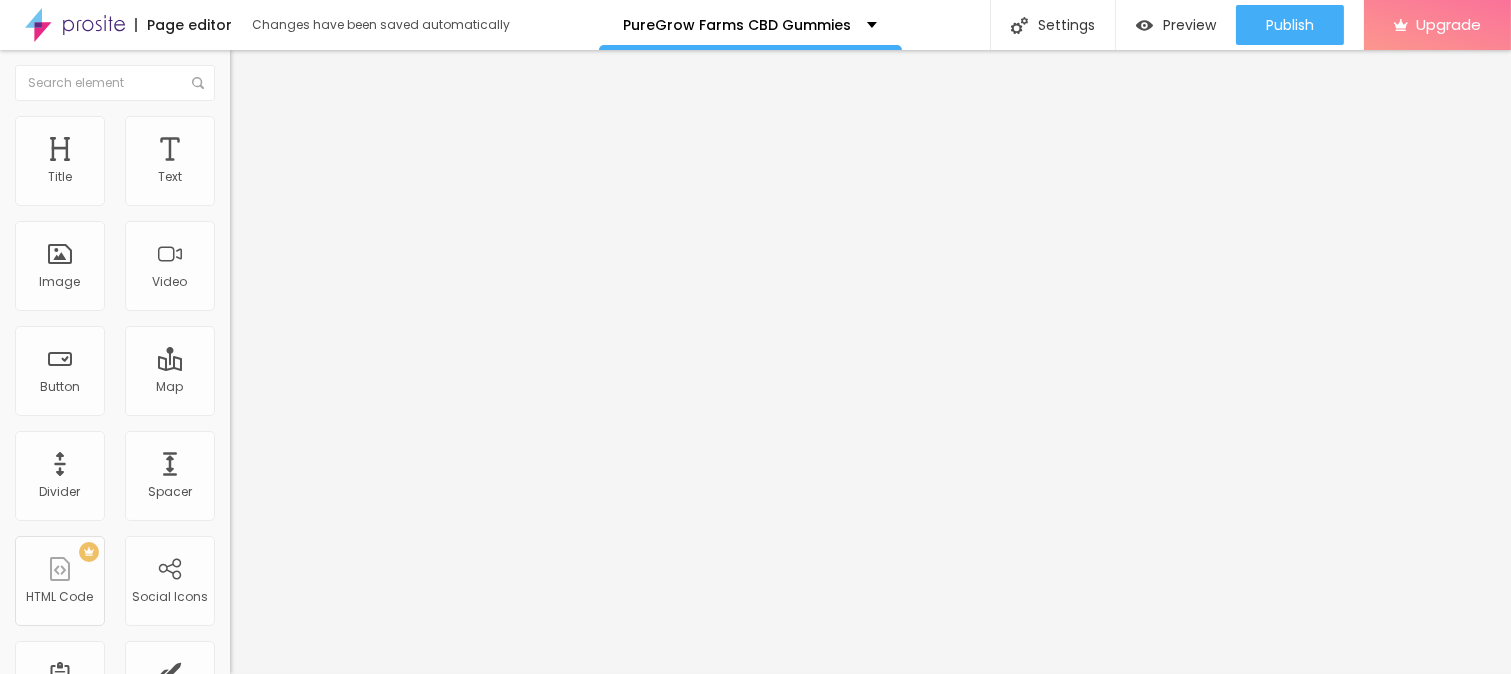 click on "URL https://" at bounding box center [345, 404] 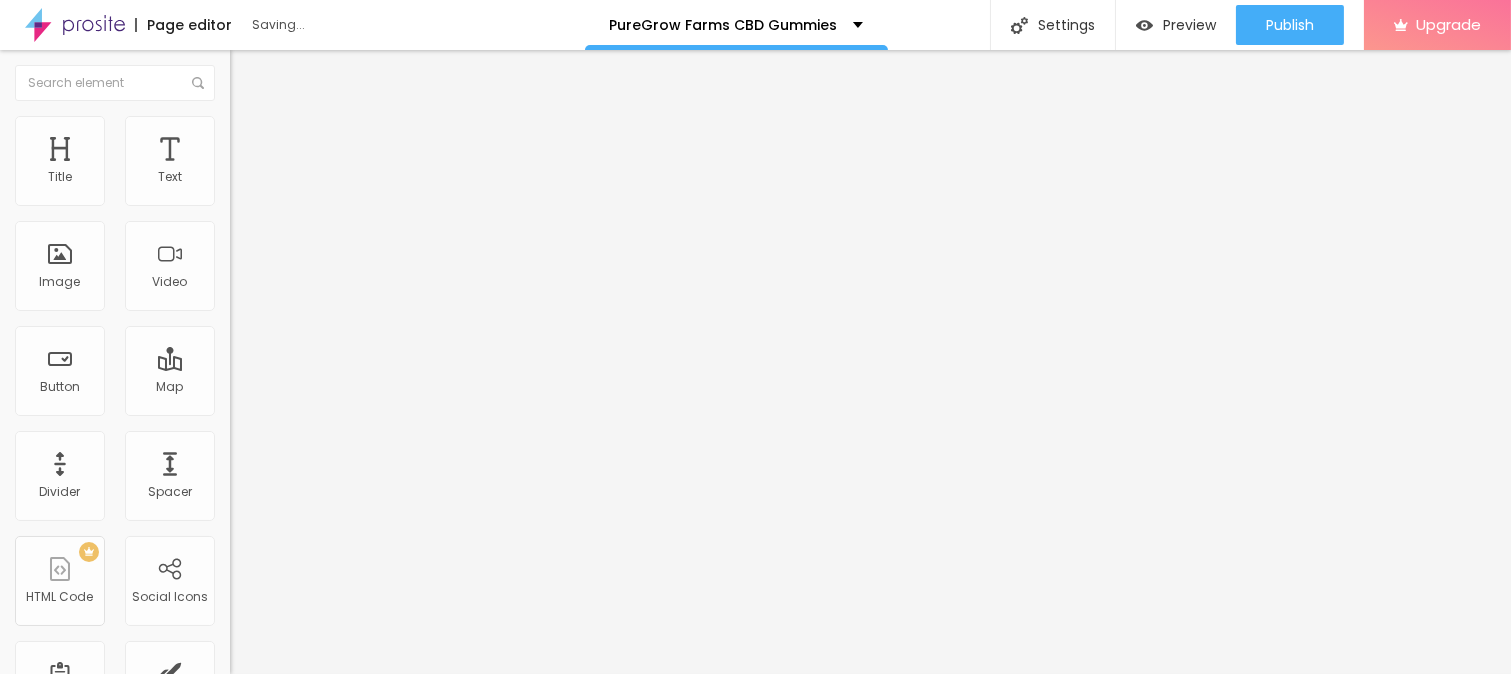 click on "https://" at bounding box center [350, 402] 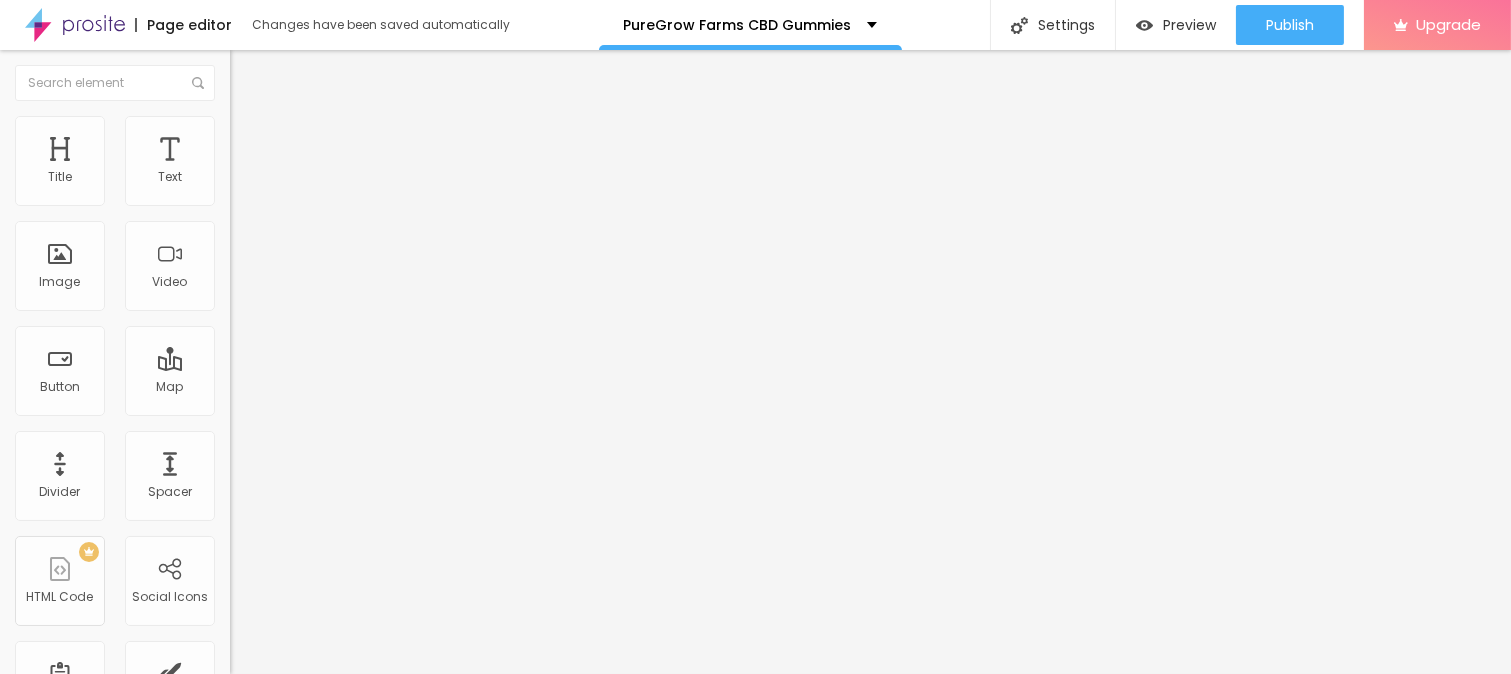 click on "https://" at bounding box center (350, 402) 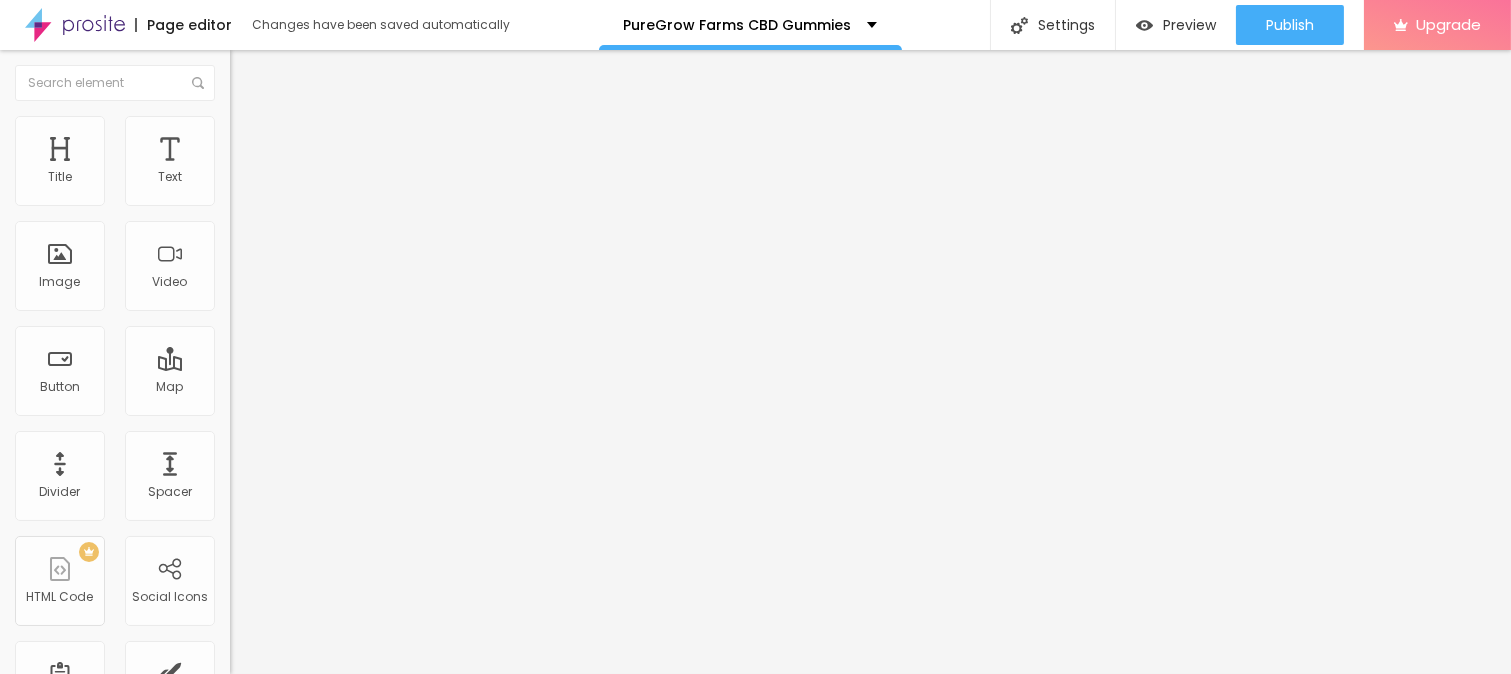 paste on "top10cbdstore.com/Order-PureGrowFarmsCBDGummies" 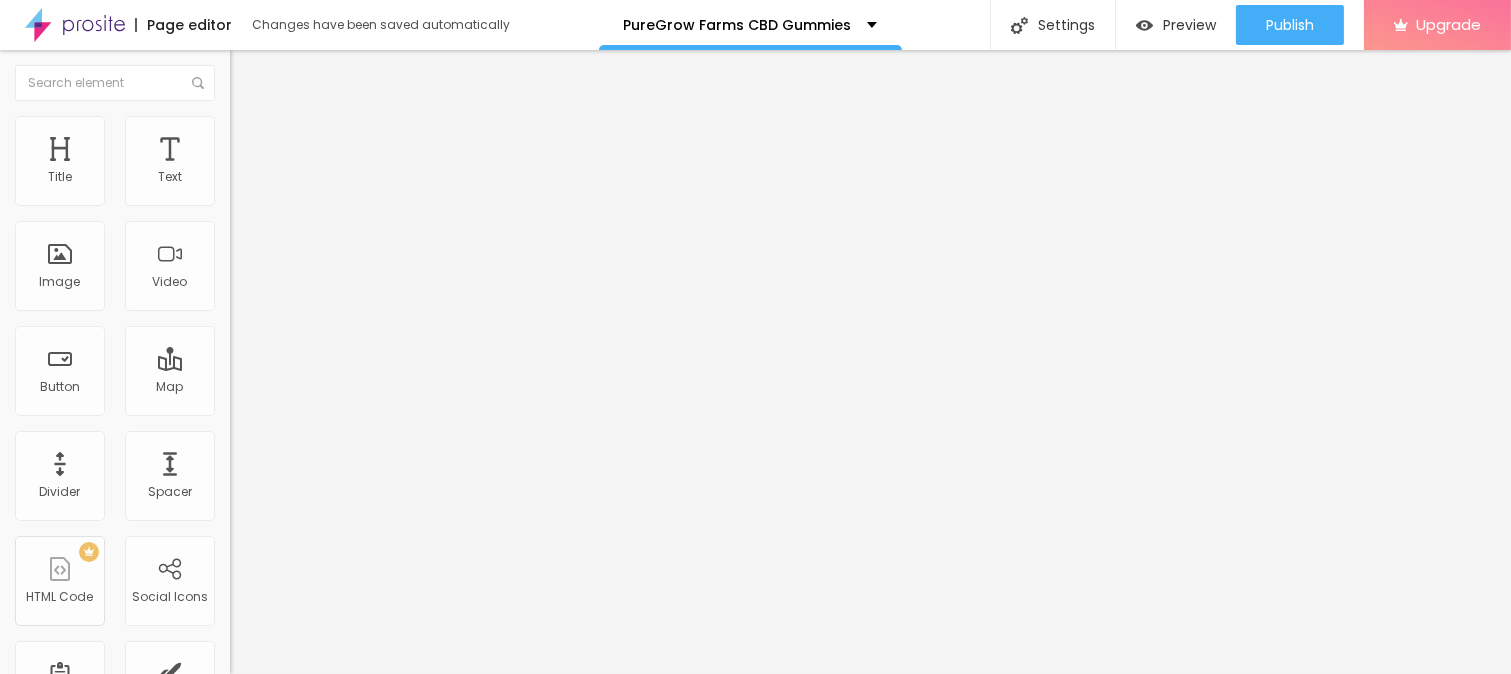 scroll, scrollTop: 0, scrollLeft: 206, axis: horizontal 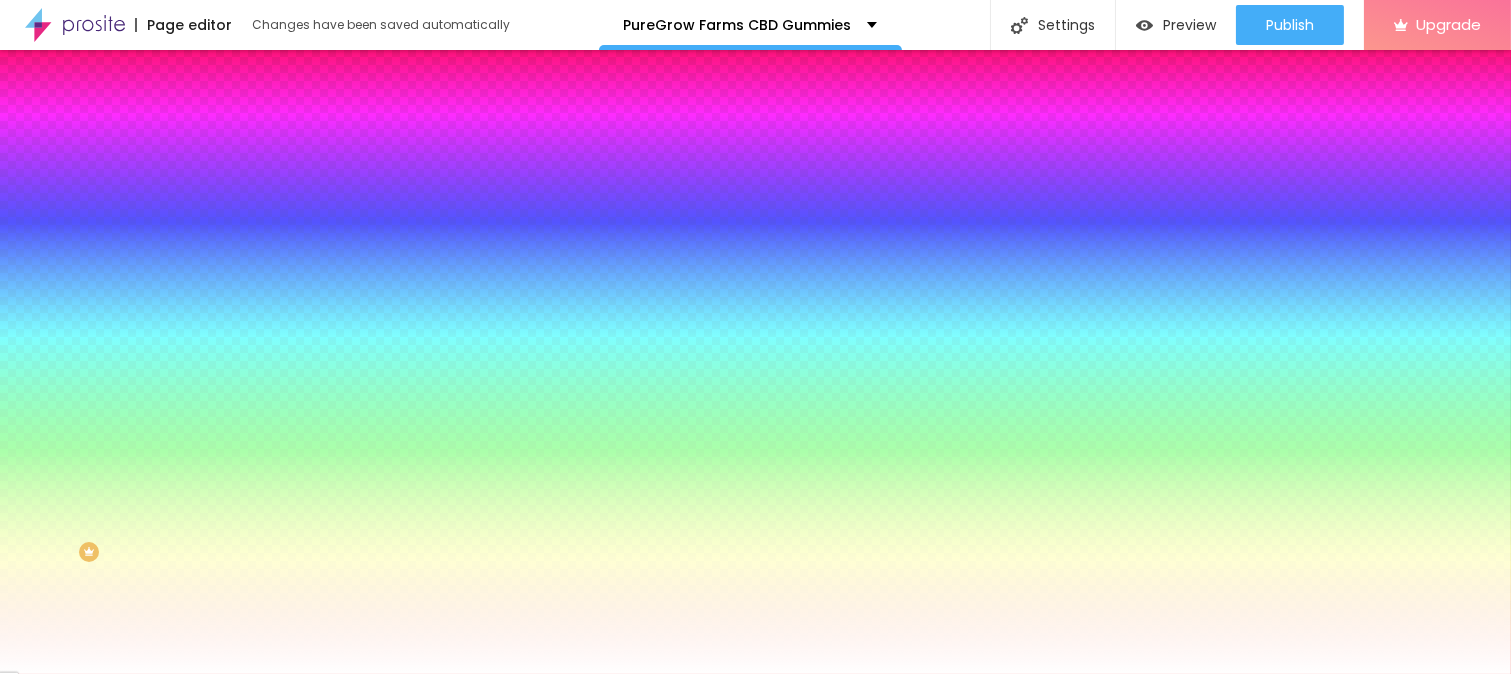 click on "Edit Button" at bounding box center [298, 73] 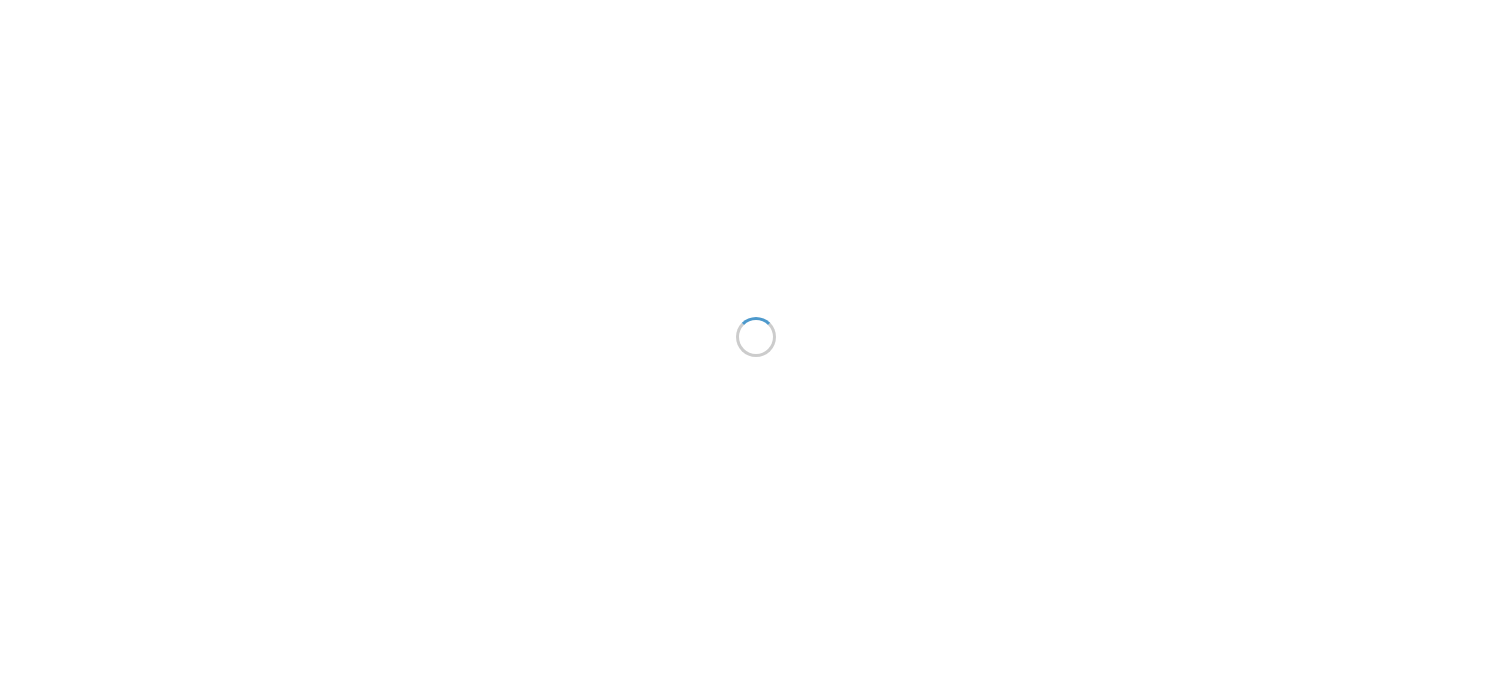 scroll, scrollTop: 0, scrollLeft: 0, axis: both 